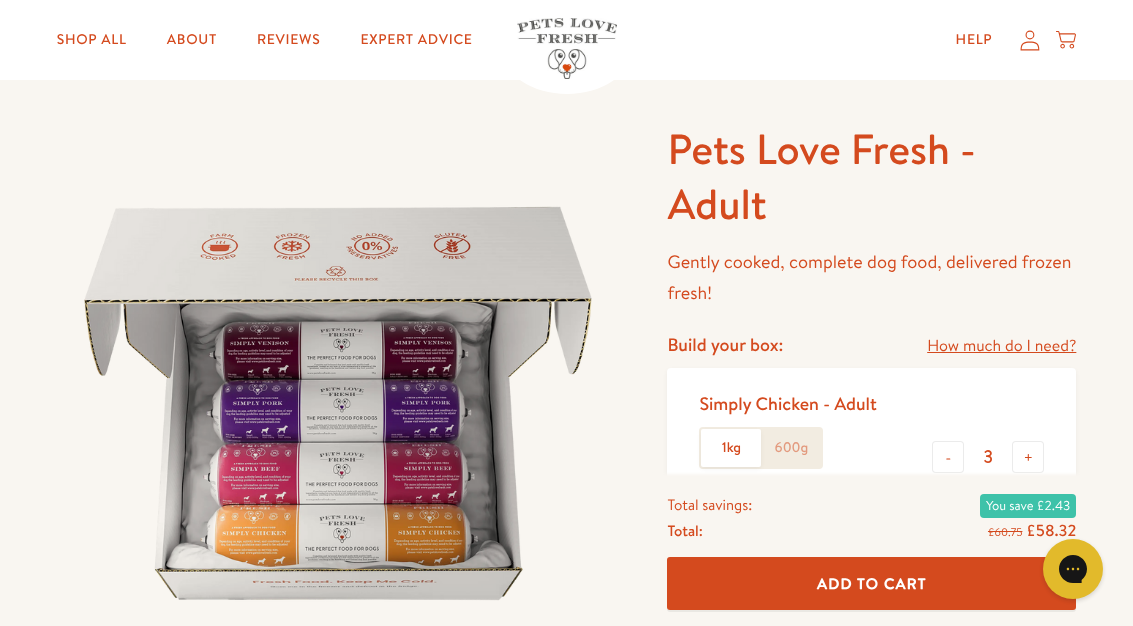 scroll, scrollTop: 0, scrollLeft: 0, axis: both 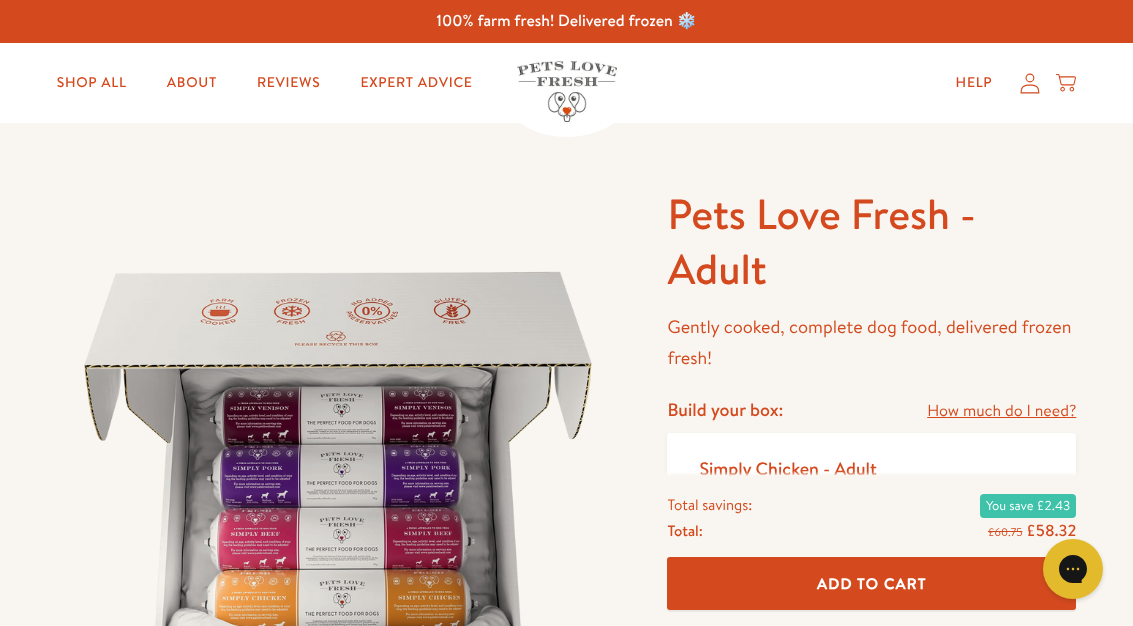 click on "Shop All" at bounding box center (92, 83) 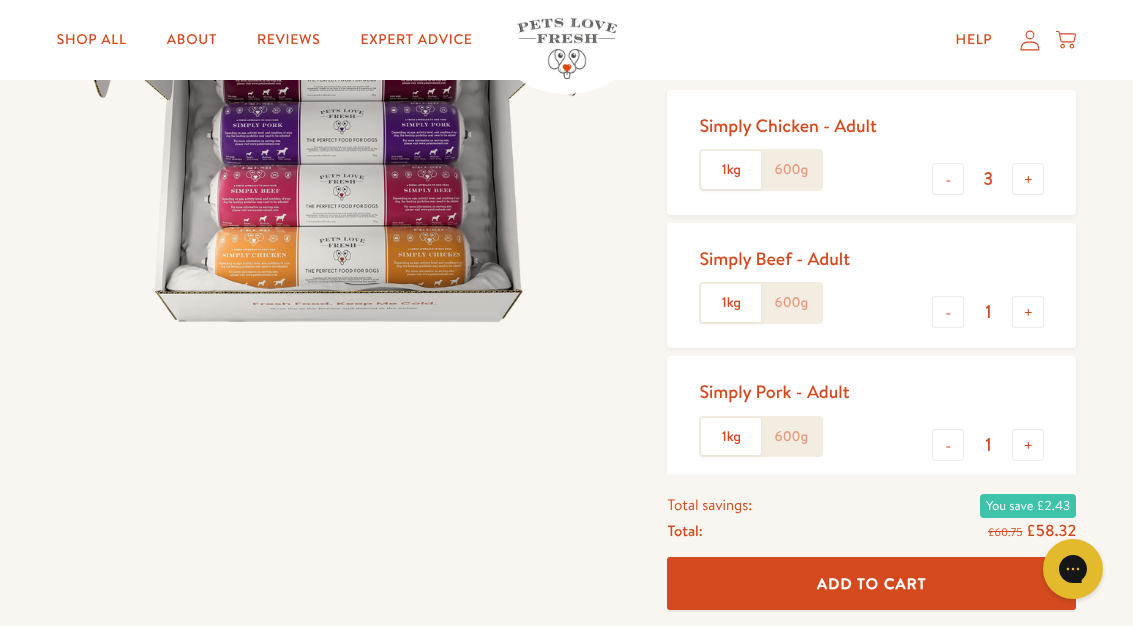 scroll, scrollTop: 355, scrollLeft: 0, axis: vertical 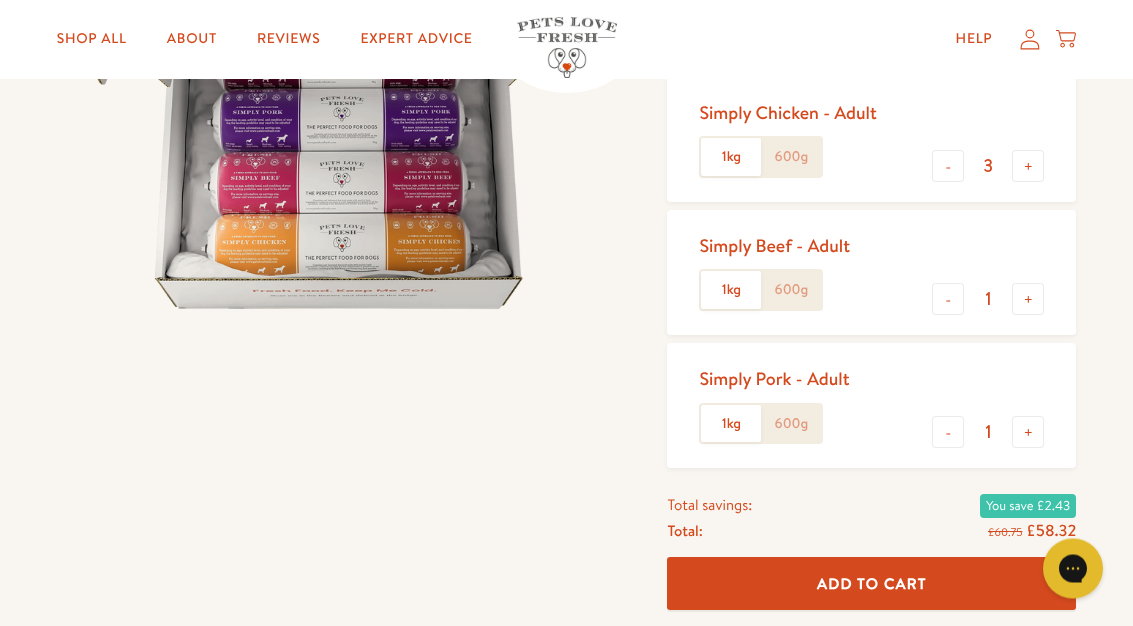 click on "600g" 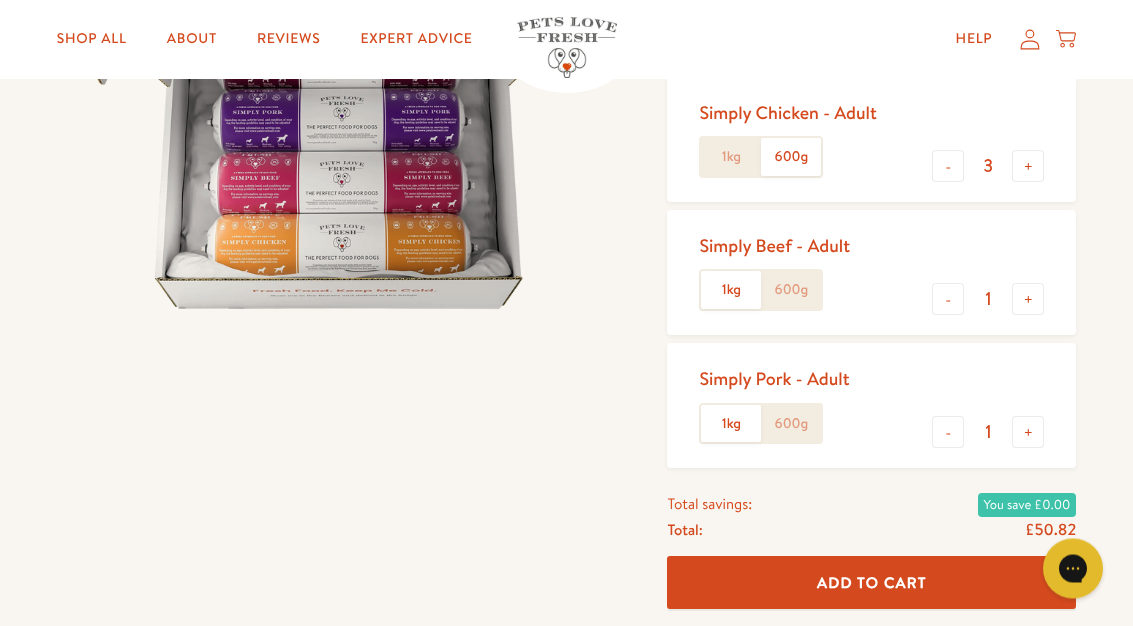 scroll, scrollTop: 356, scrollLeft: 0, axis: vertical 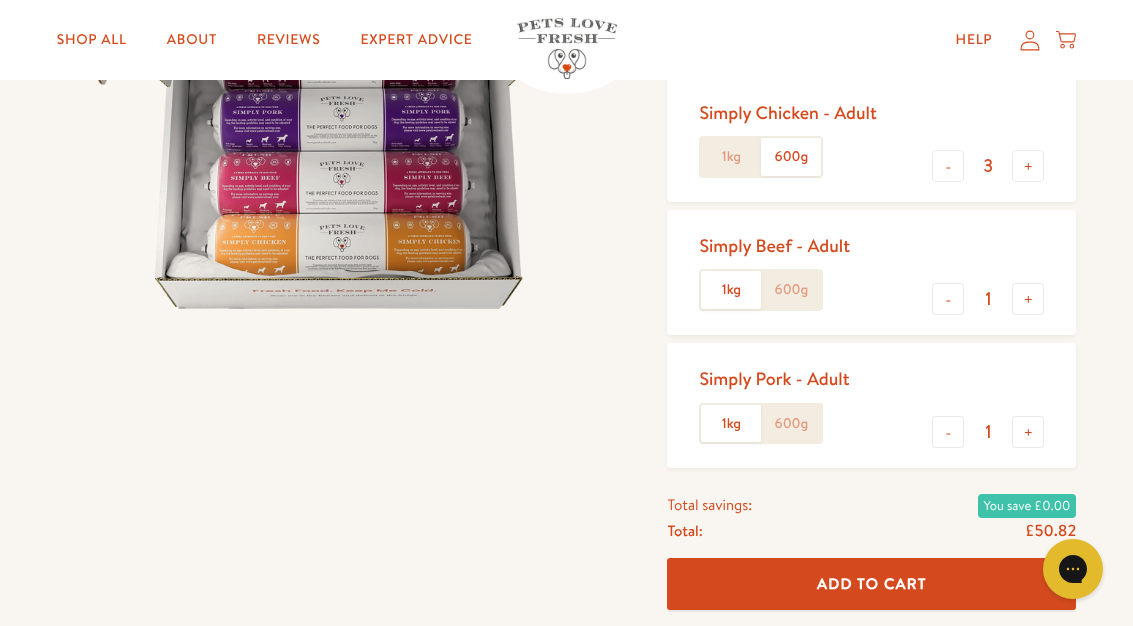 click on "600g" 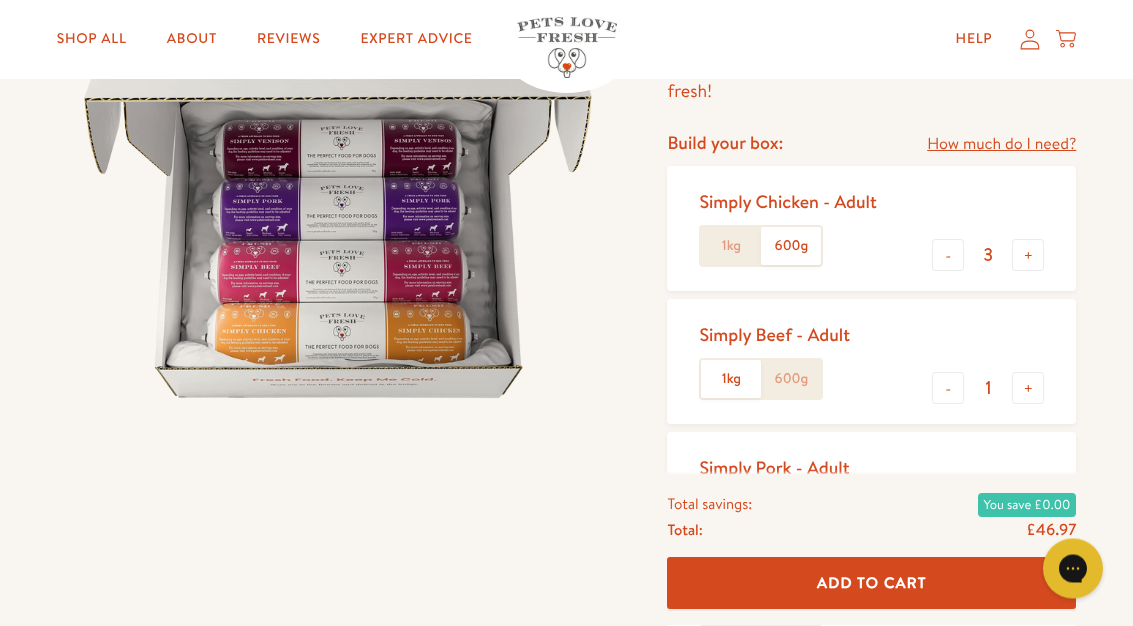 scroll, scrollTop: 256, scrollLeft: 0, axis: vertical 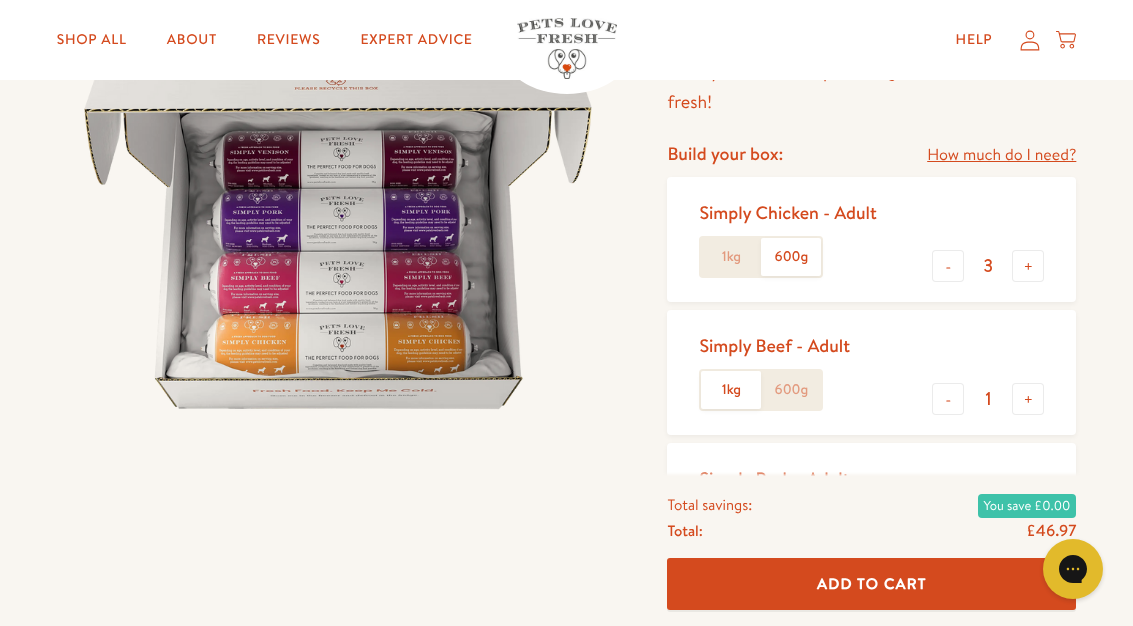 click on "600g" 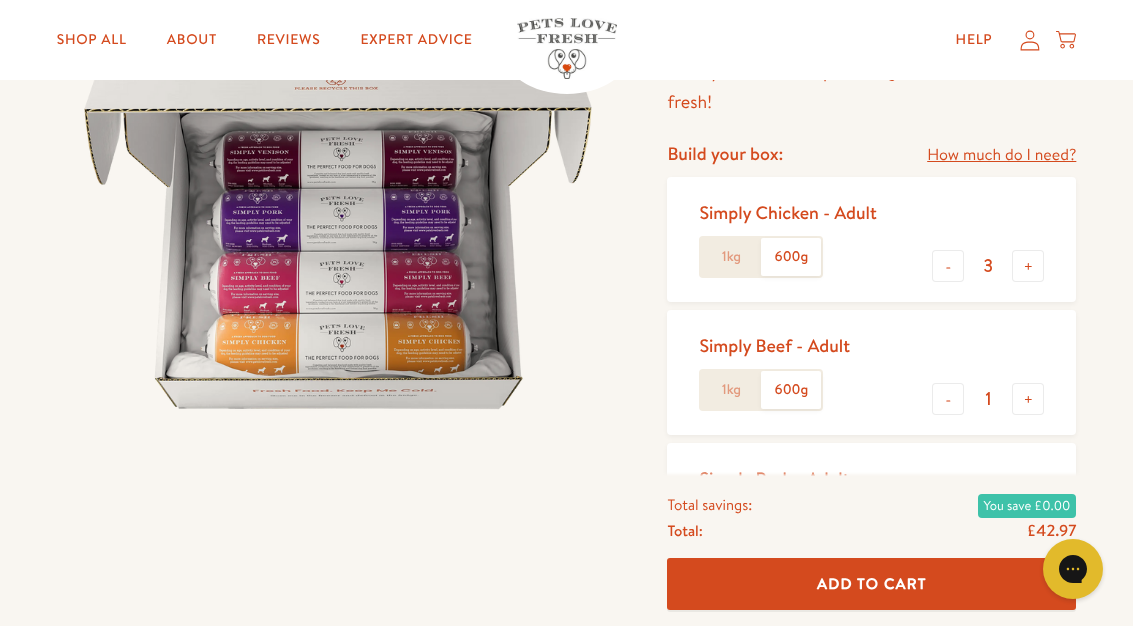 click on "-" at bounding box center (948, 399) 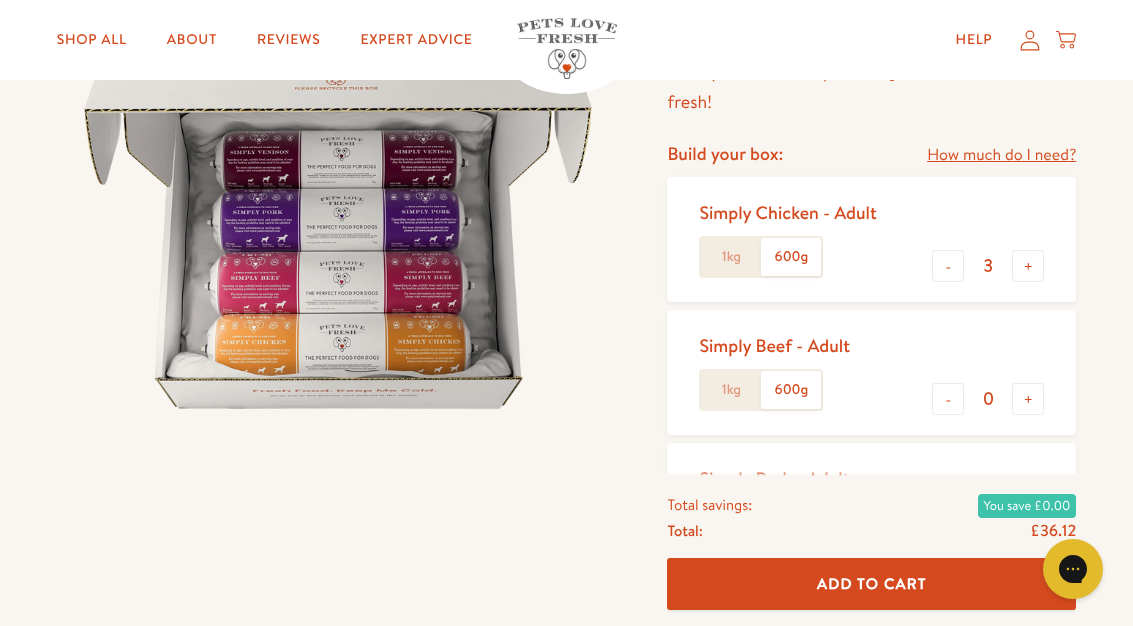 click on "How much do I need?" at bounding box center (1001, 155) 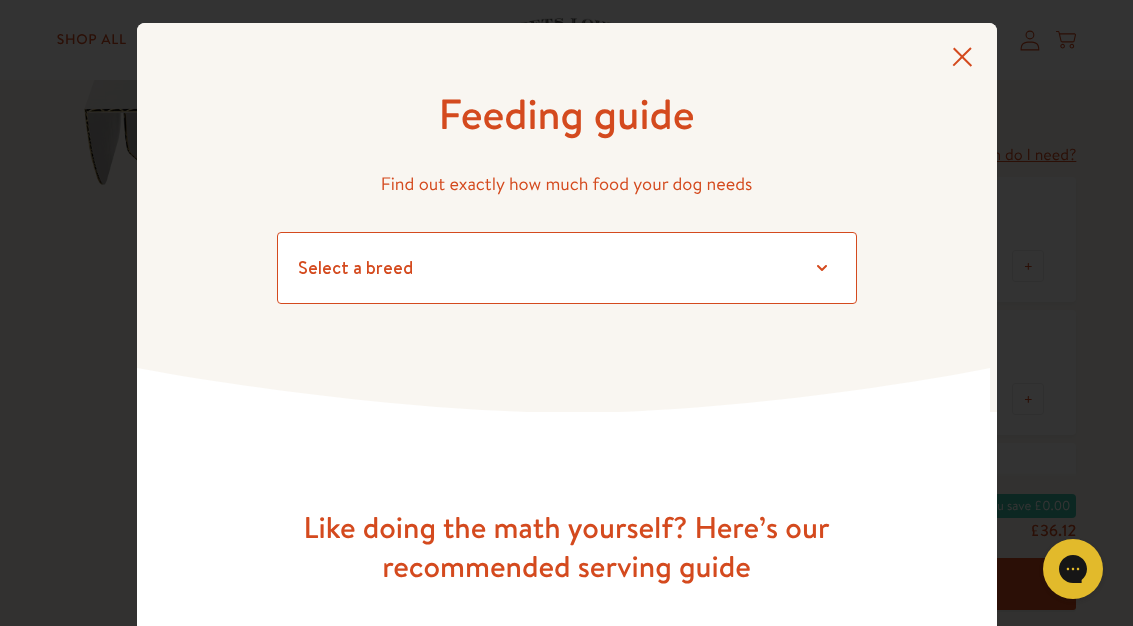 click on "Select a breed
Affenpinscher Afghan hound Airedale terrier Akita Alaskan Malamute American Staffordshire terrier American water spaniel Australian cattle dog Australian shepherd Australian terrier Basenji Basset hound Beagle Bearded collie Bedlington terrier Bernese mountain dog Bichon frise black and tan coonhound Bloodhound Border collie Border terrier Borzoi Boston terrier Bouvier des Flandres Boxer Briard Brittany Brussels griffon Bull terrier Bulldog Bullmastiff Cairn terrier Canaan dog Cavalier King Charles Spaniel Chesapeake Bay retriever Chihuahua Chinese crested Chinese shar-pei Chow chow Clumber spaniel Cocker spaniel Collie Curly-coated retriever Dachshund Dalmatian Doberman pinscher English cocker spaniel English setter English springer spaniel English toy spaniel Eskimo dog Finnish spitz Flat-coated retriever Fox terrier Foxhound French bulldog German shepherd German shorthaired pointer German wirehaired pointer Golden retriever Gordon setter Great Dane Pug" at bounding box center [567, 268] 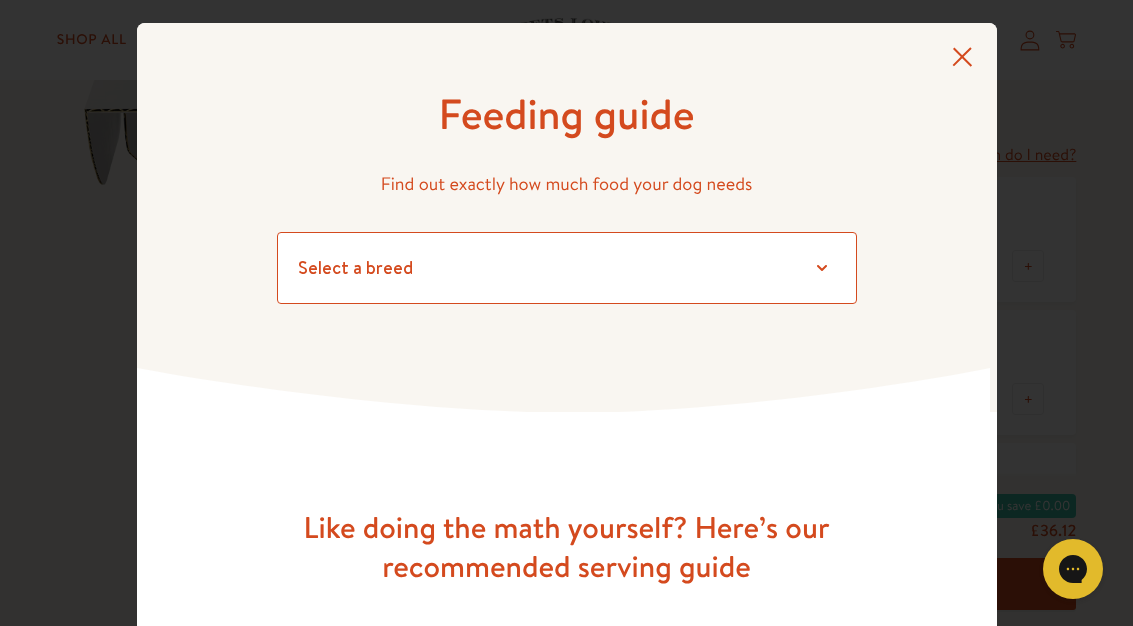 select on "7" 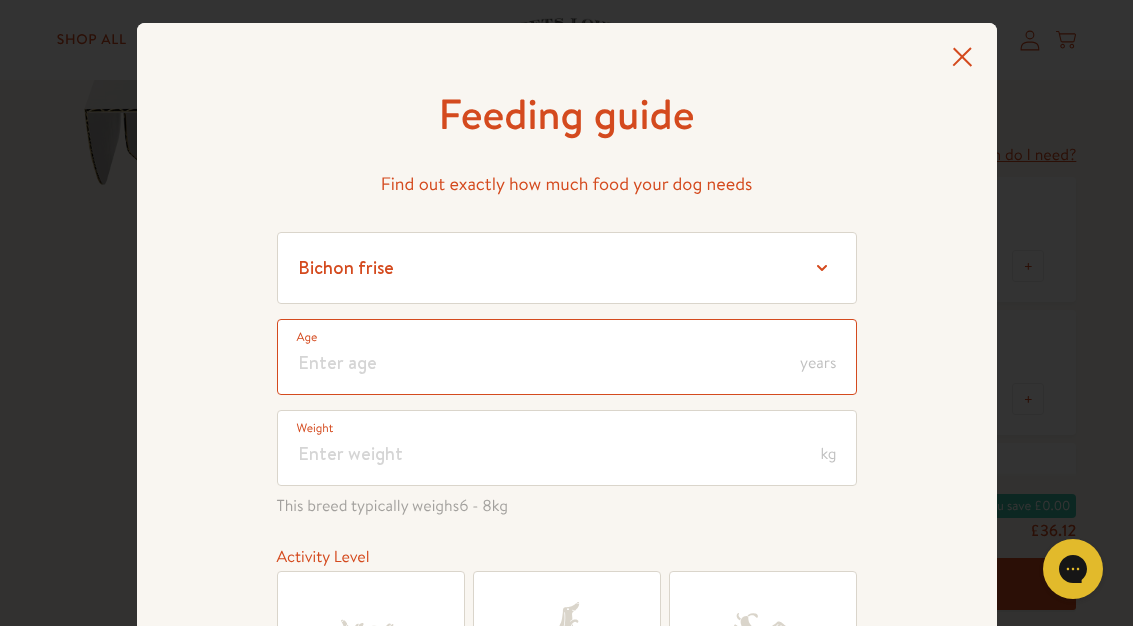 click at bounding box center (567, 357) 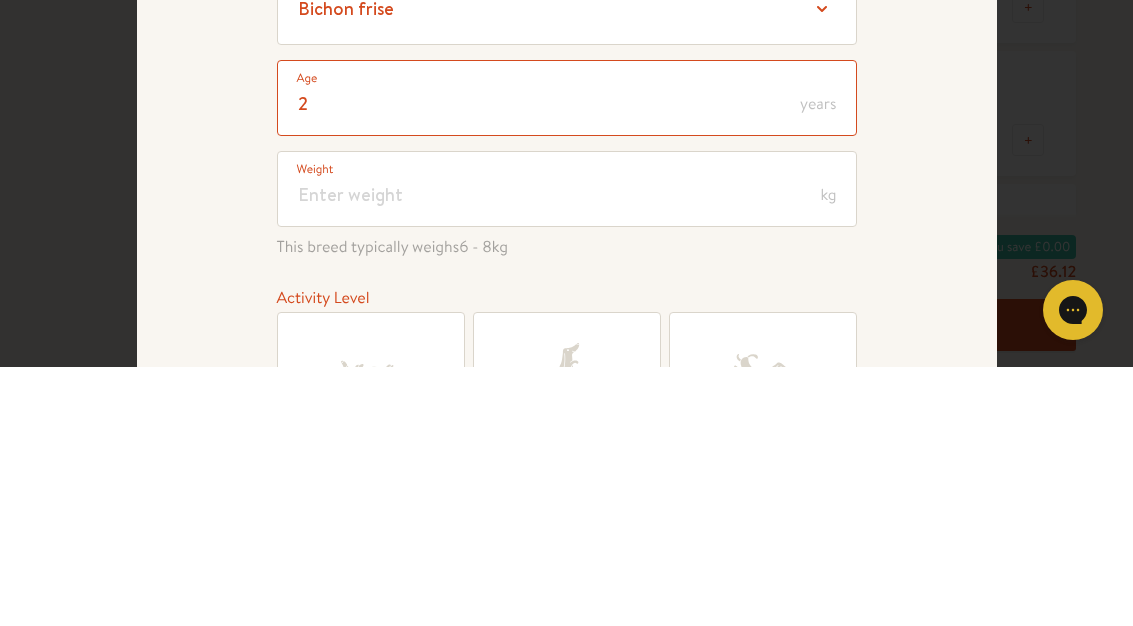 type on "2" 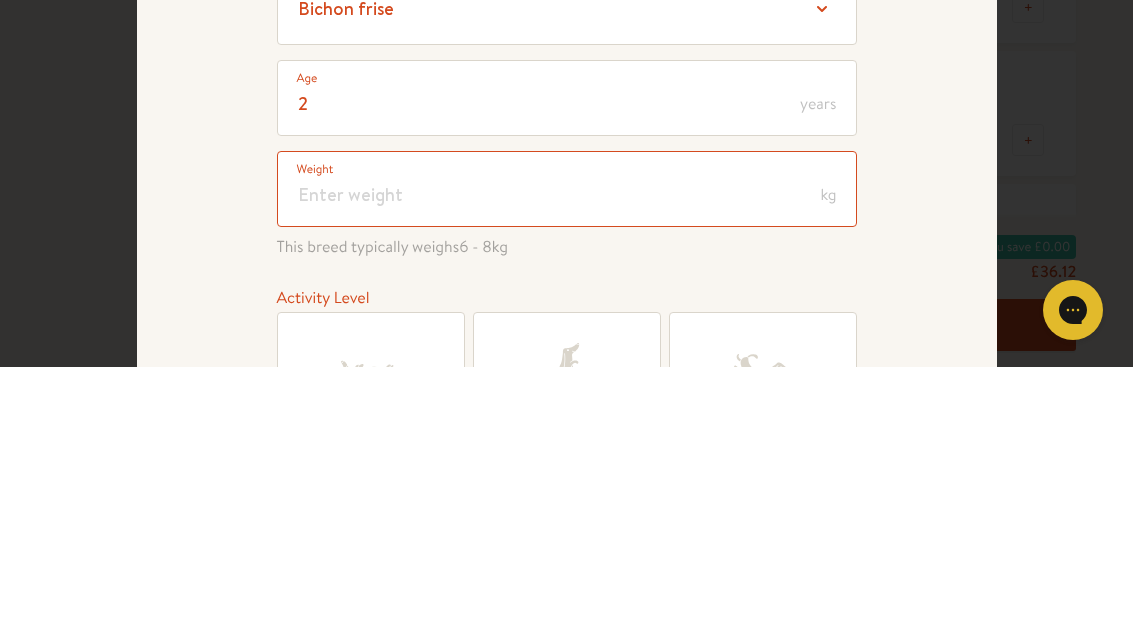 click at bounding box center [567, 448] 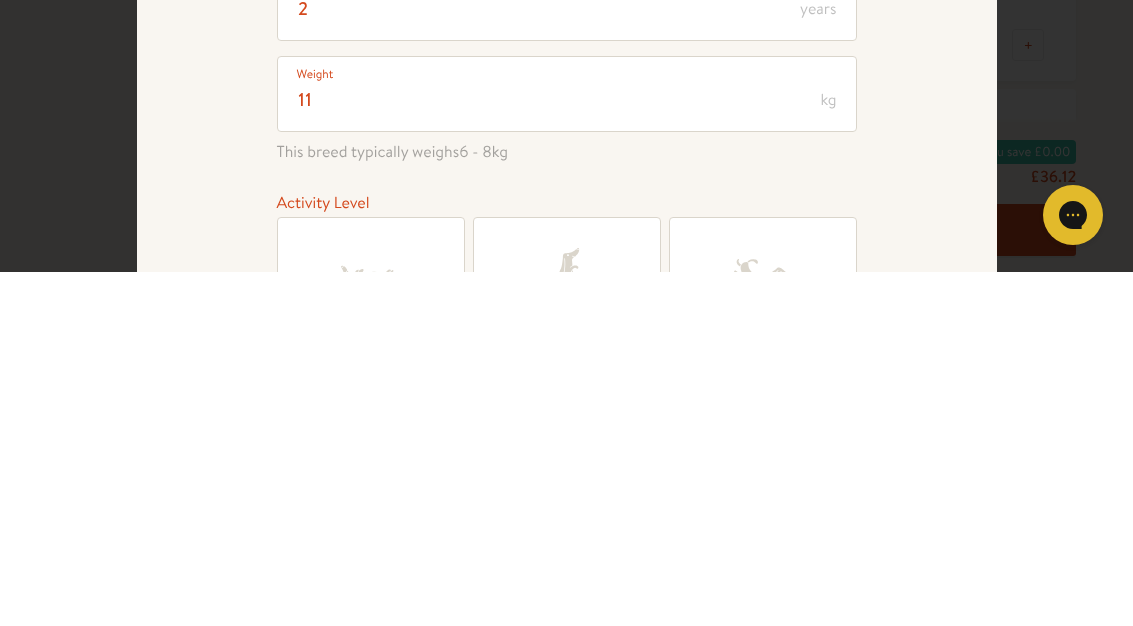 scroll, scrollTop: 610, scrollLeft: 0, axis: vertical 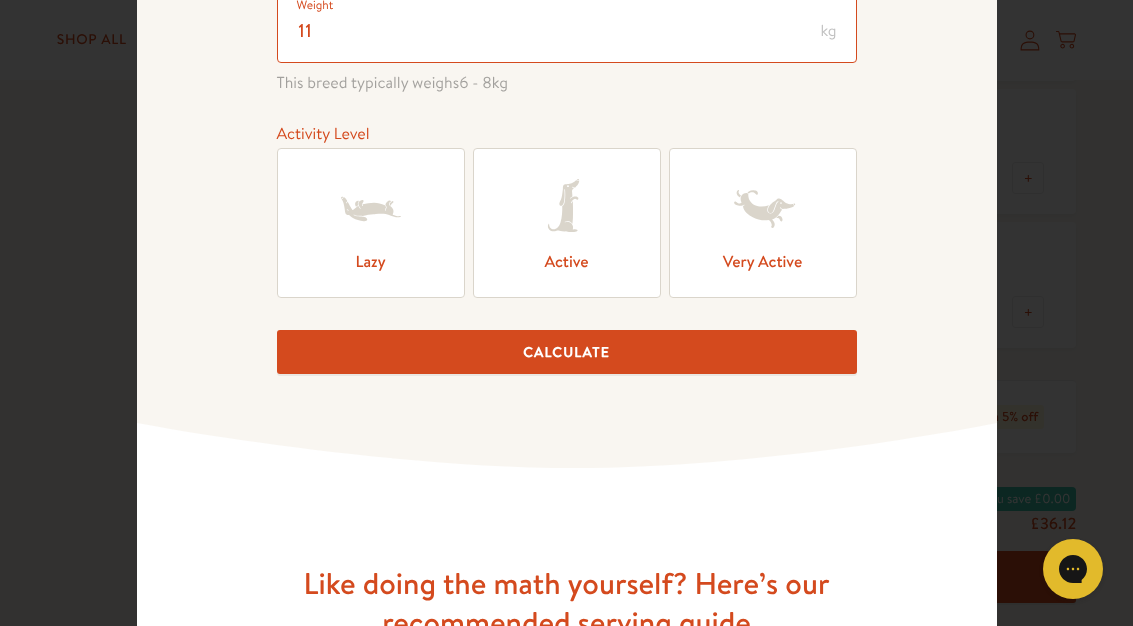 type on "11" 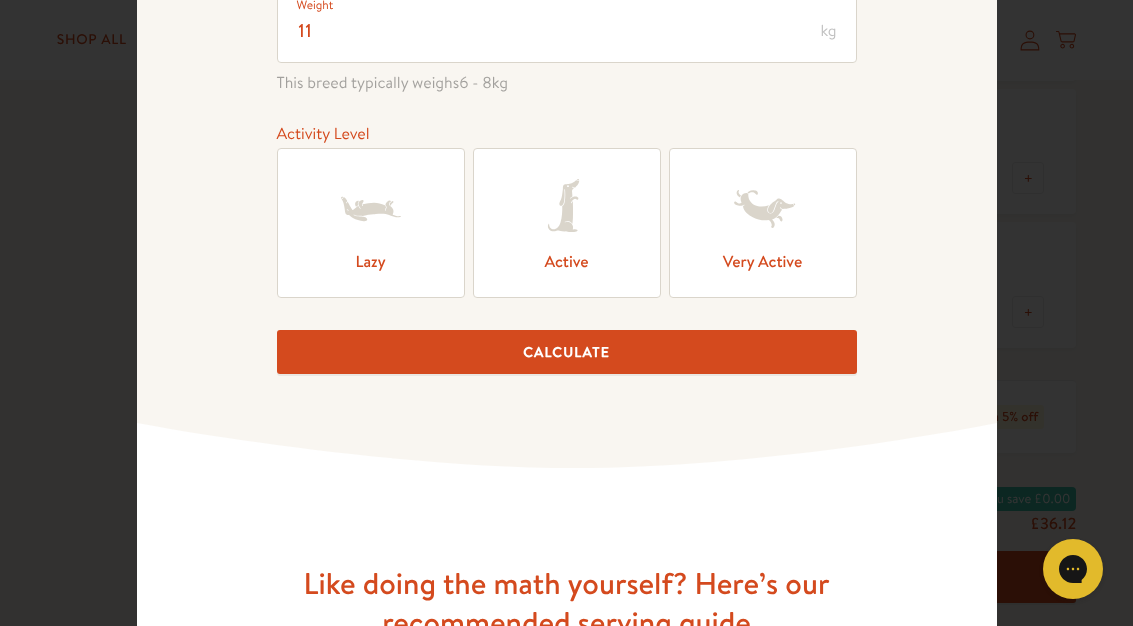 click 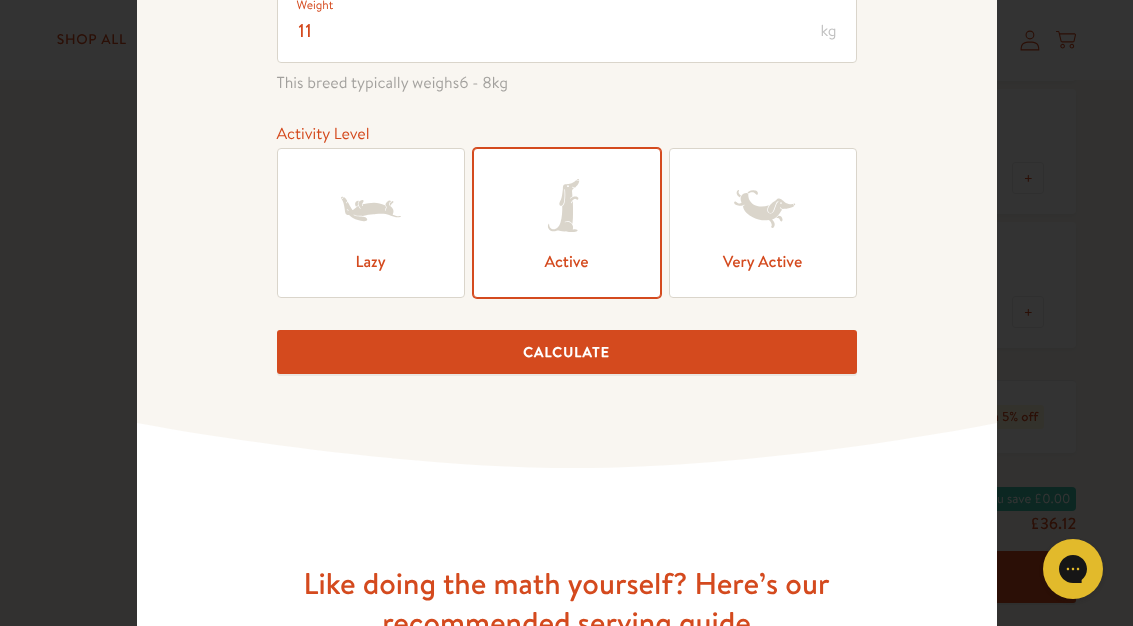 click on "Calculate" at bounding box center (567, 352) 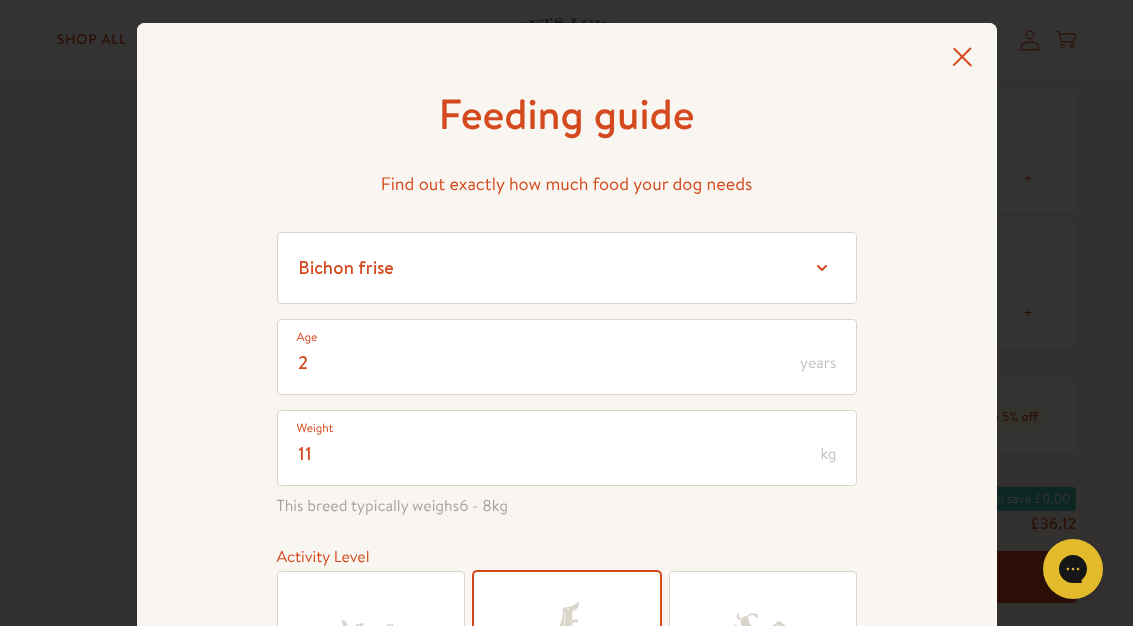 scroll, scrollTop: 0, scrollLeft: 0, axis: both 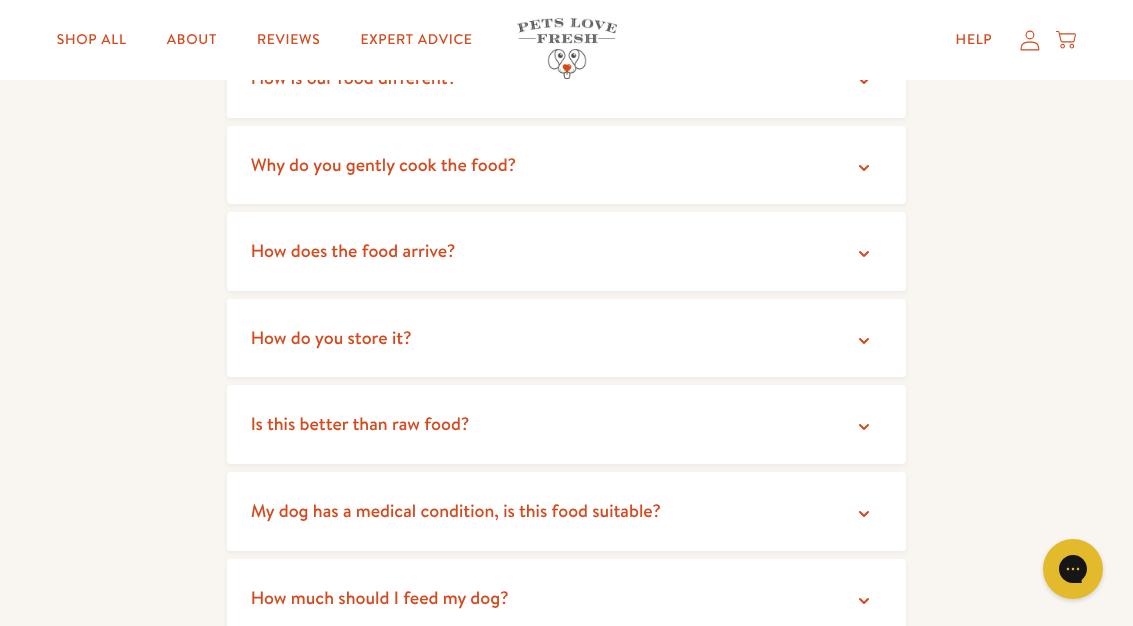 click on "How do you store it?" at bounding box center (567, 338) 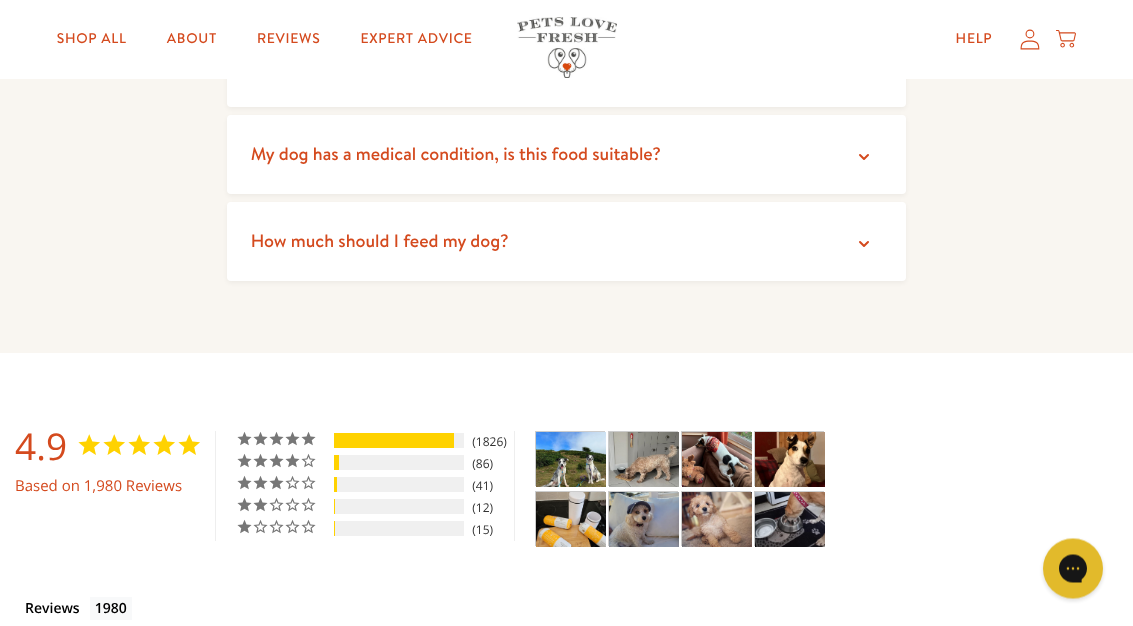 scroll, scrollTop: 4079, scrollLeft: 0, axis: vertical 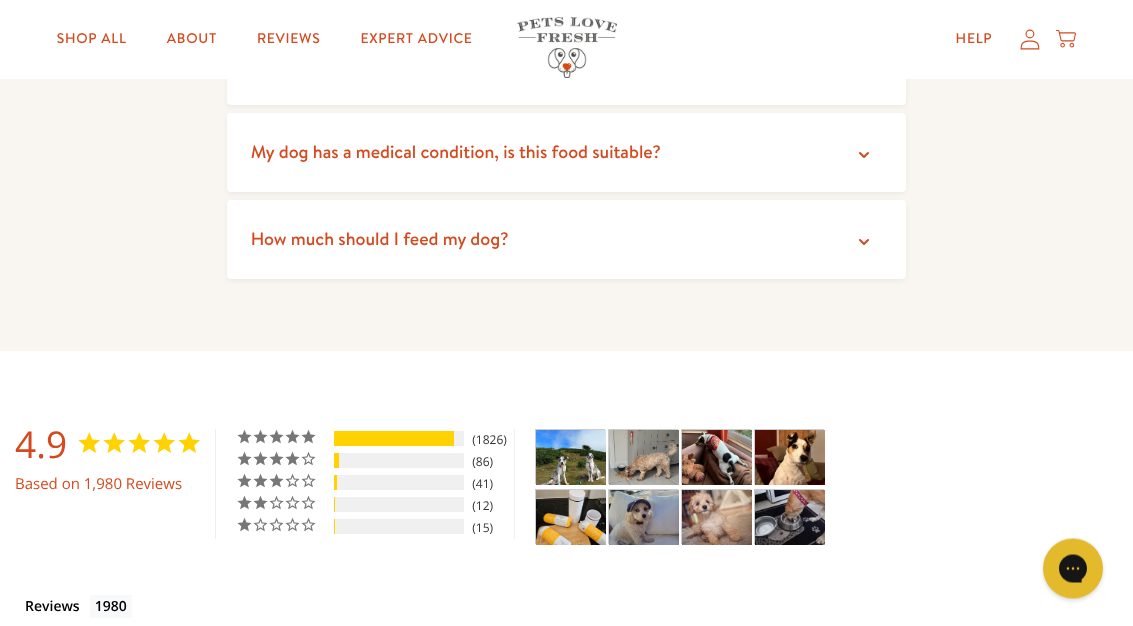 click at bounding box center [717, 518] 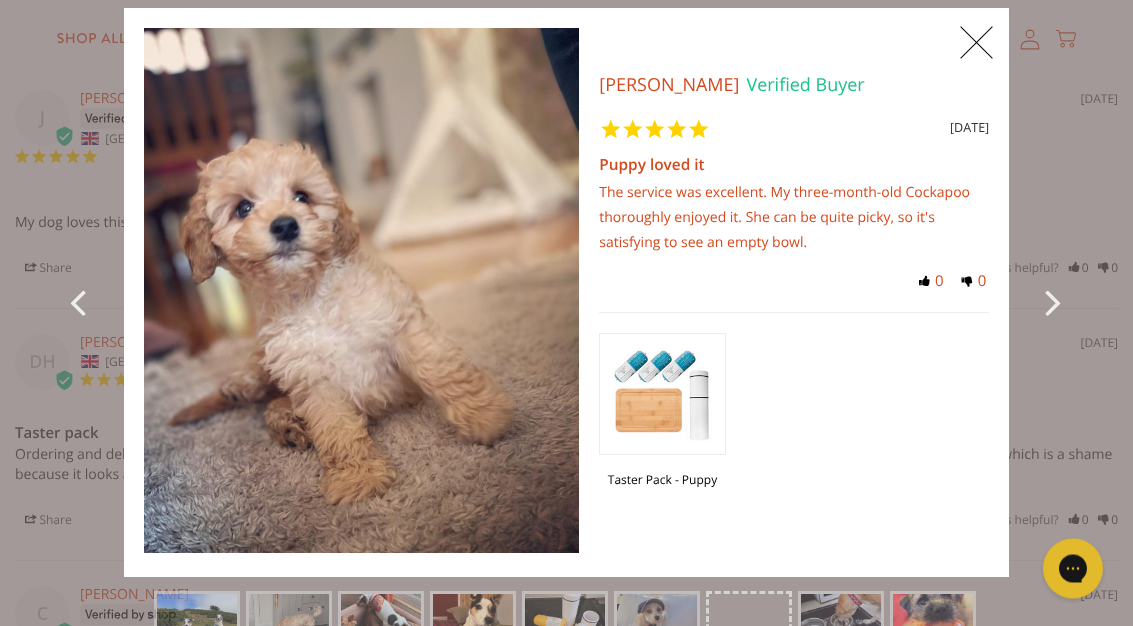 scroll, scrollTop: 4650, scrollLeft: 0, axis: vertical 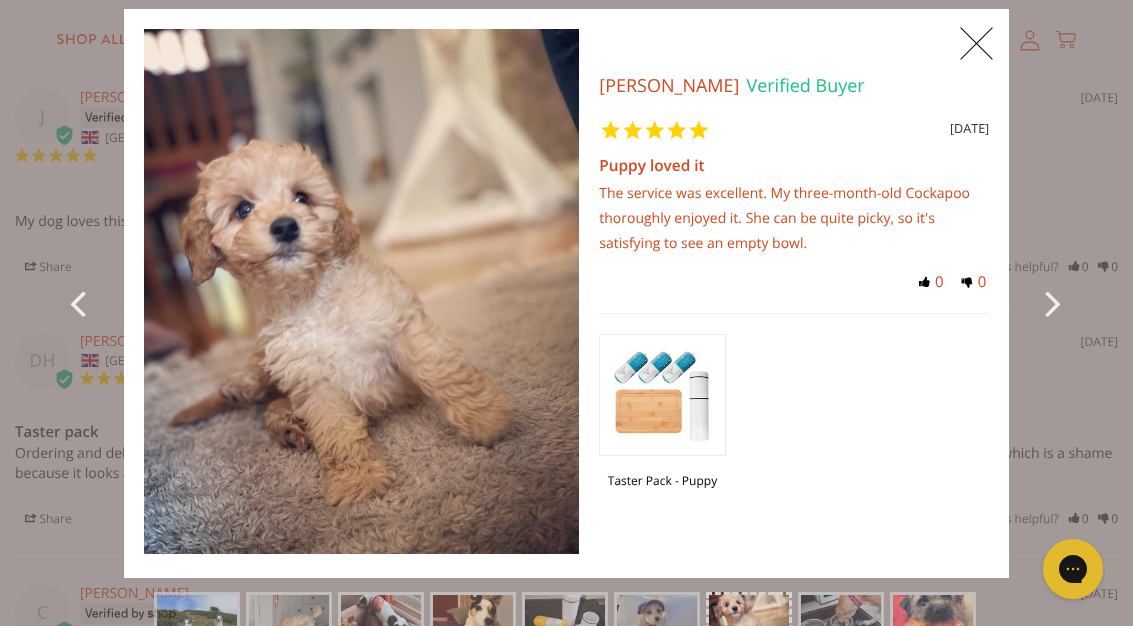 click on "X" at bounding box center [0, 0] 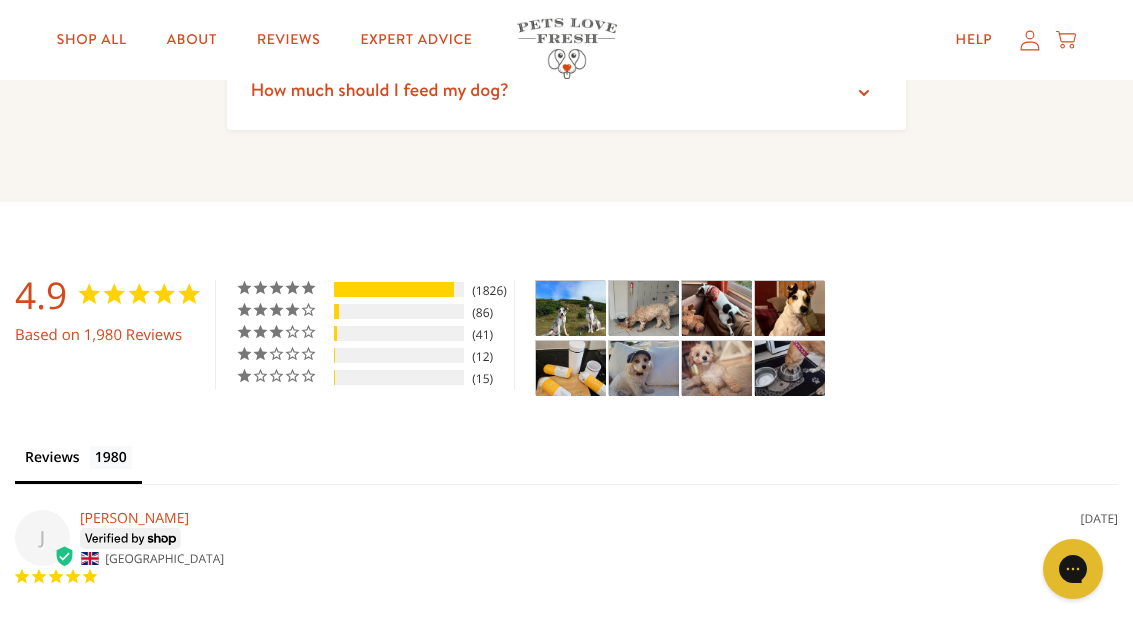 scroll, scrollTop: 4199, scrollLeft: 0, axis: vertical 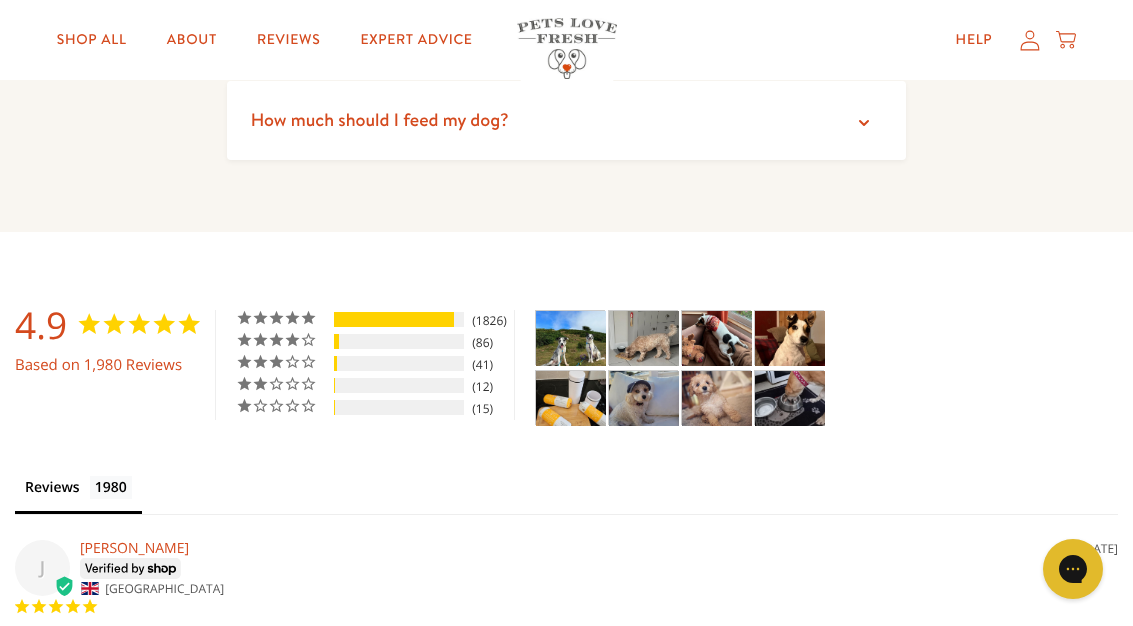 click on "1%" at bounding box center (399, 407) 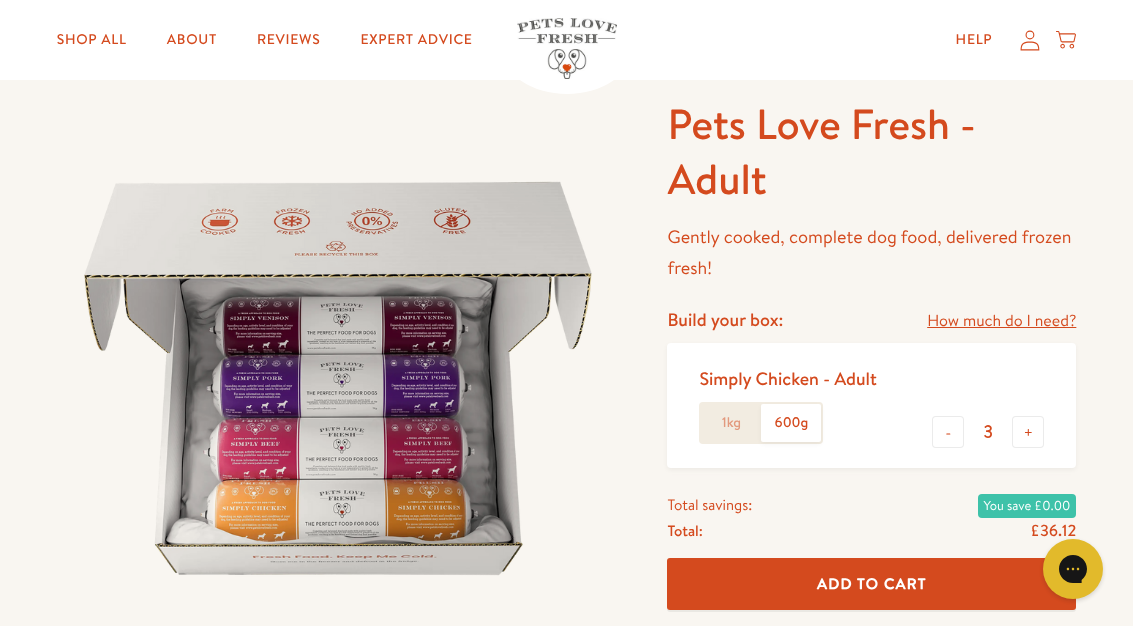scroll, scrollTop: 0, scrollLeft: 0, axis: both 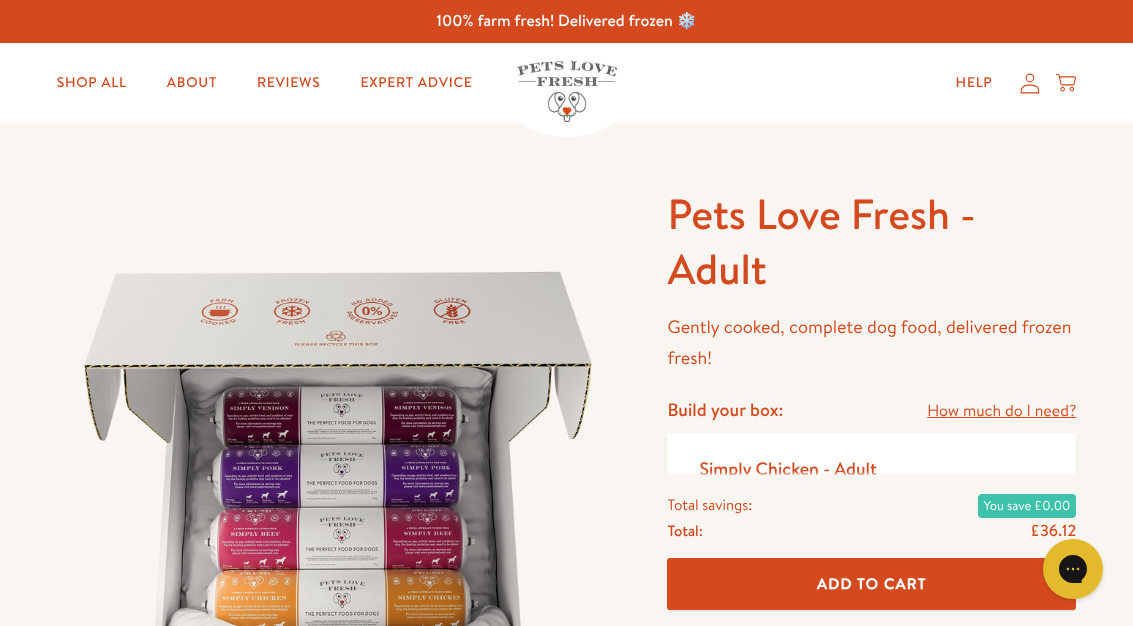 click on "Shop All" at bounding box center [92, 83] 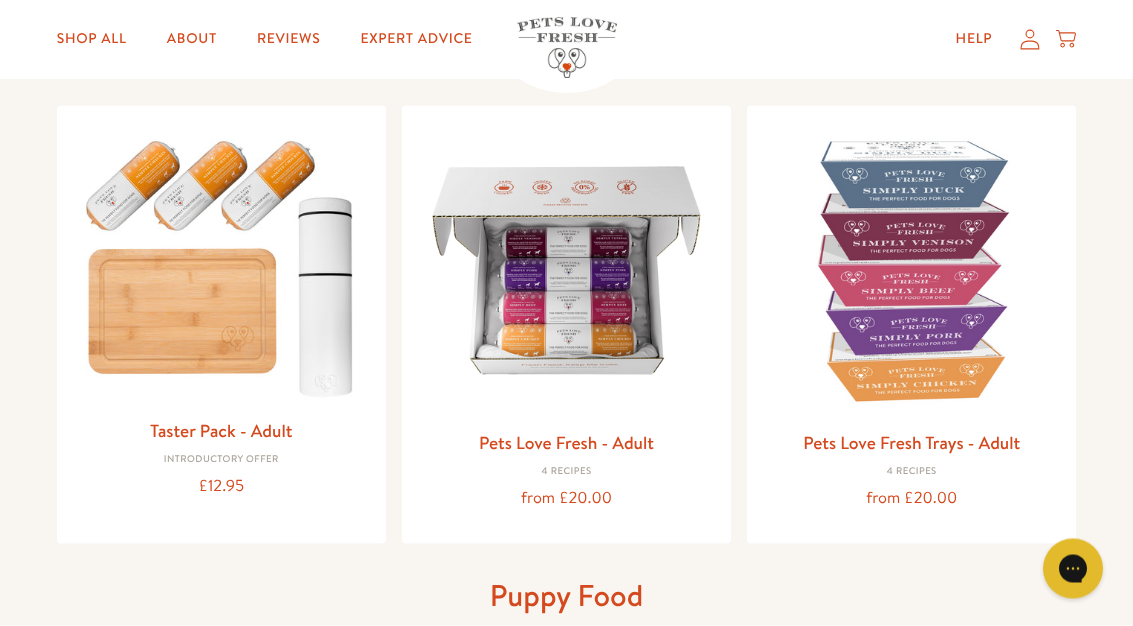 scroll, scrollTop: 200, scrollLeft: 0, axis: vertical 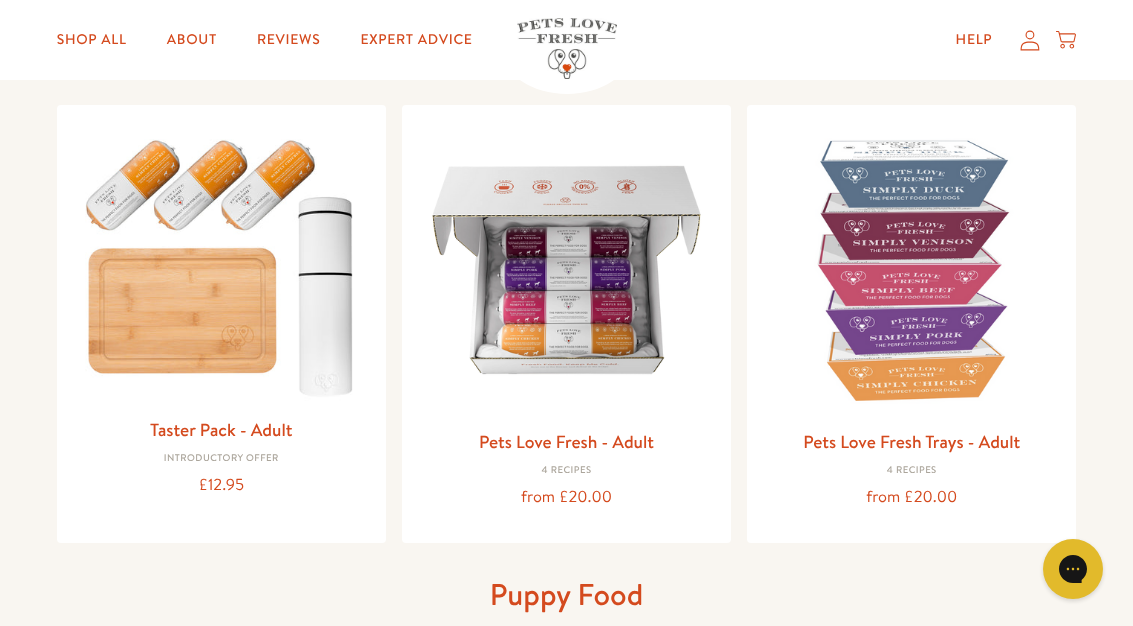 click at bounding box center [221, 263] 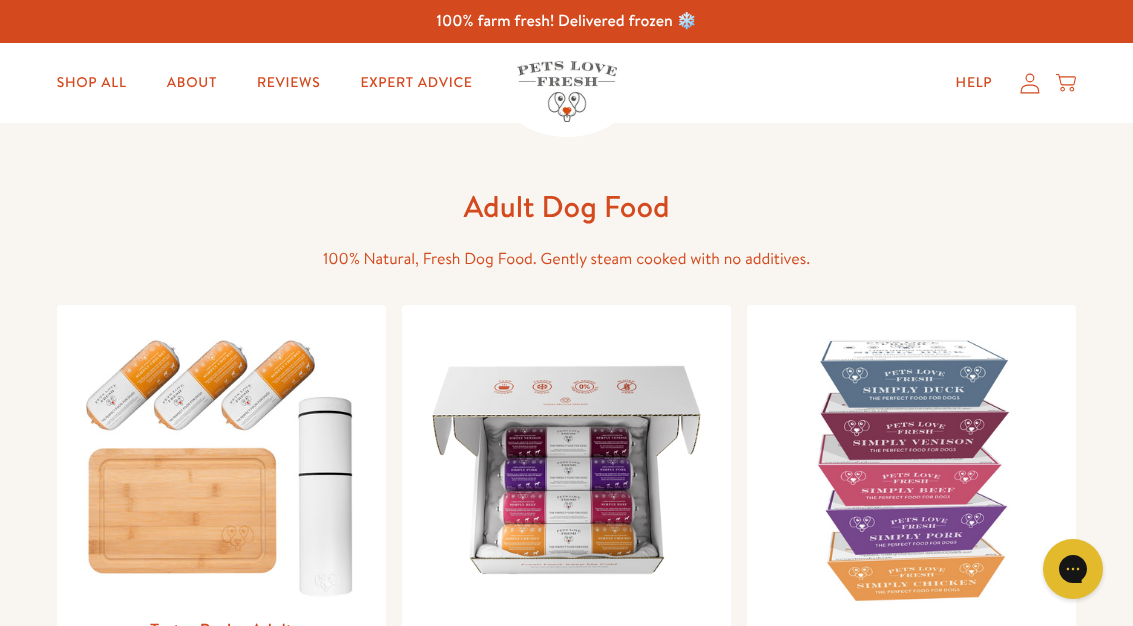 scroll, scrollTop: 269, scrollLeft: 0, axis: vertical 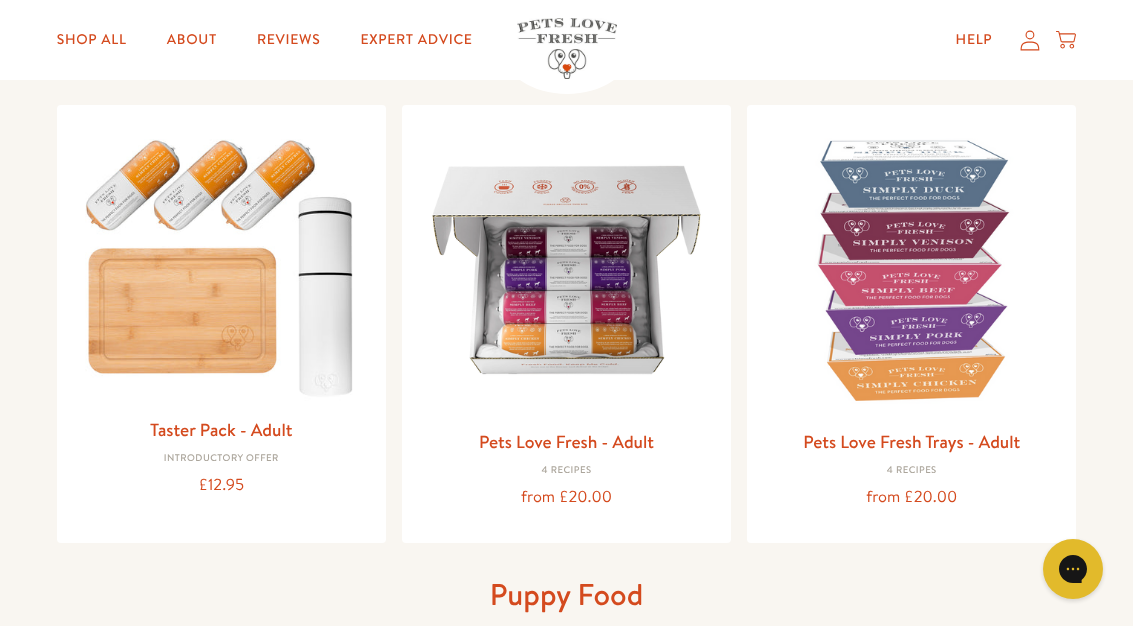 click at bounding box center (911, 269) 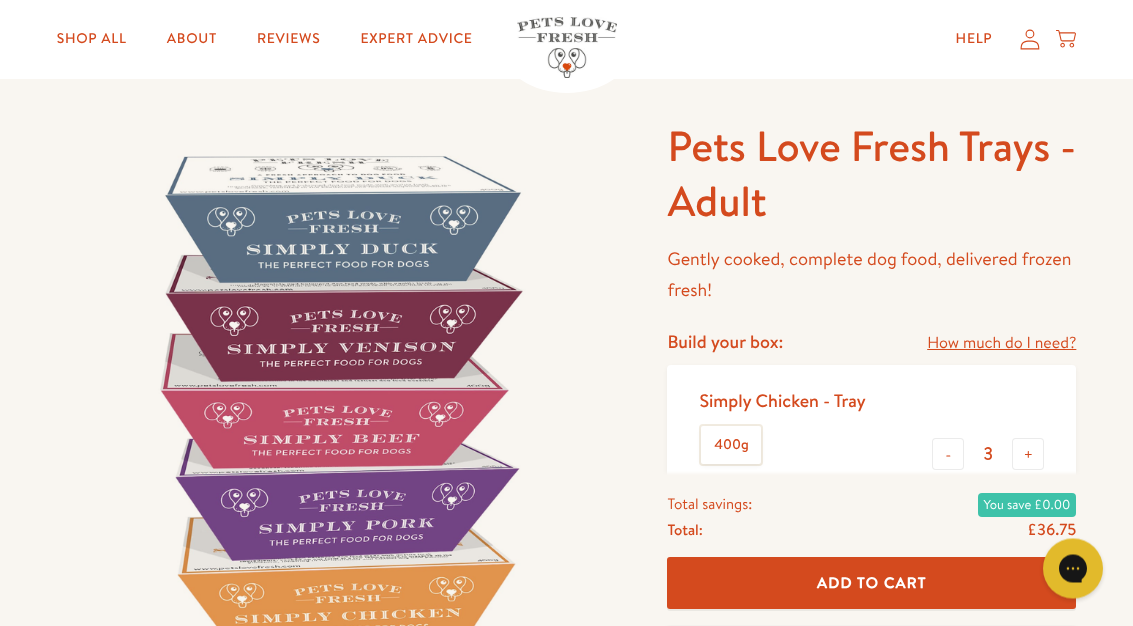 scroll, scrollTop: 0, scrollLeft: 0, axis: both 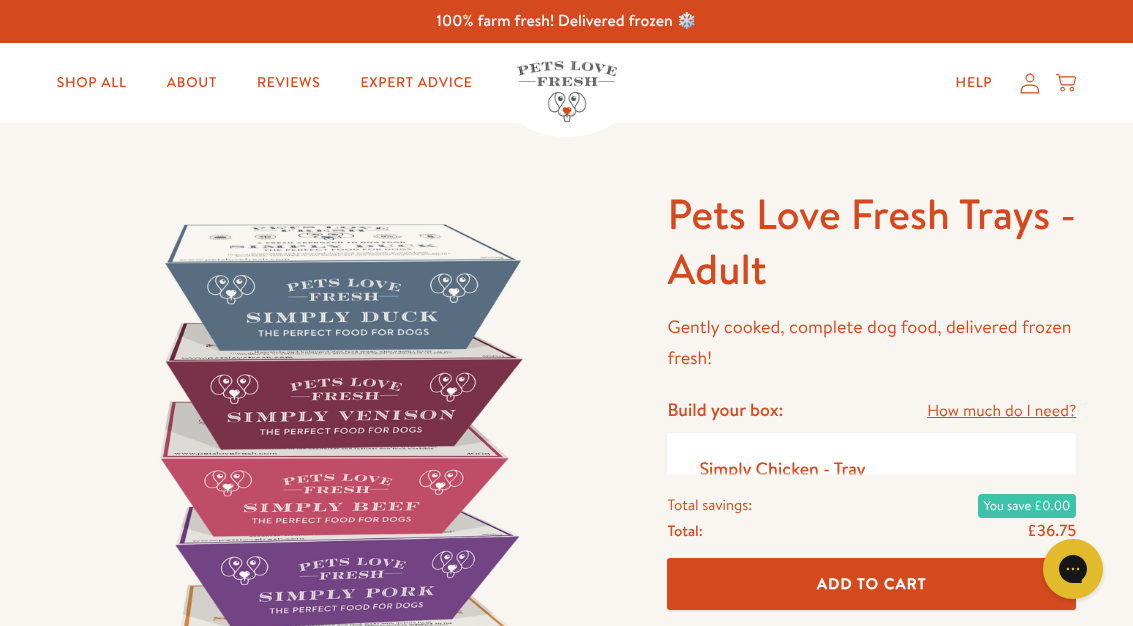 click on "About" at bounding box center (192, 83) 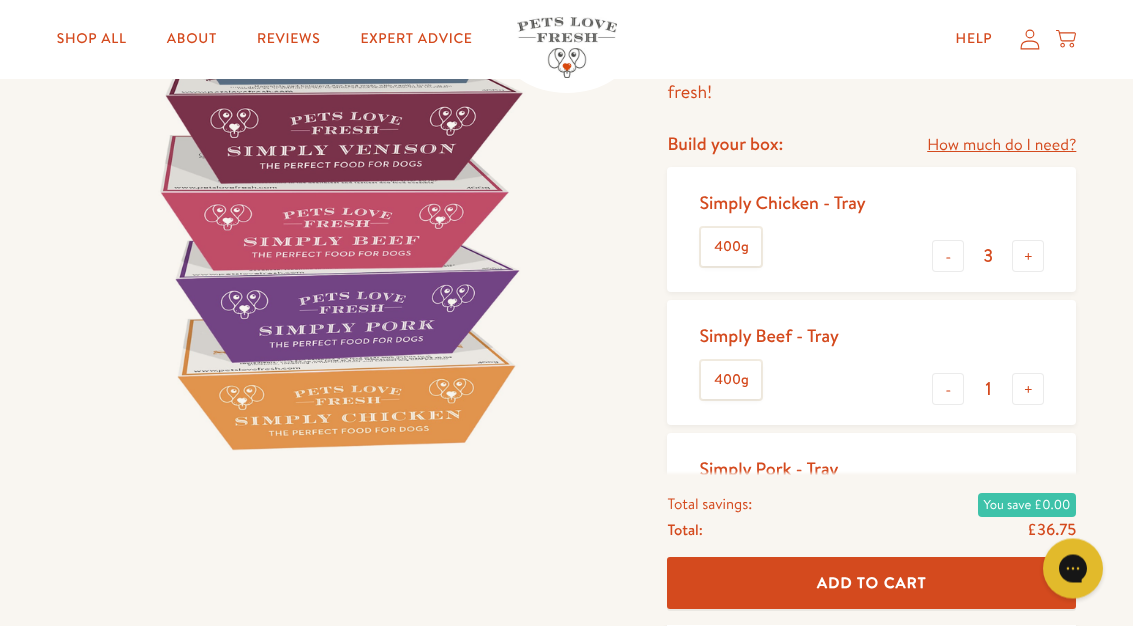 scroll, scrollTop: 0, scrollLeft: 0, axis: both 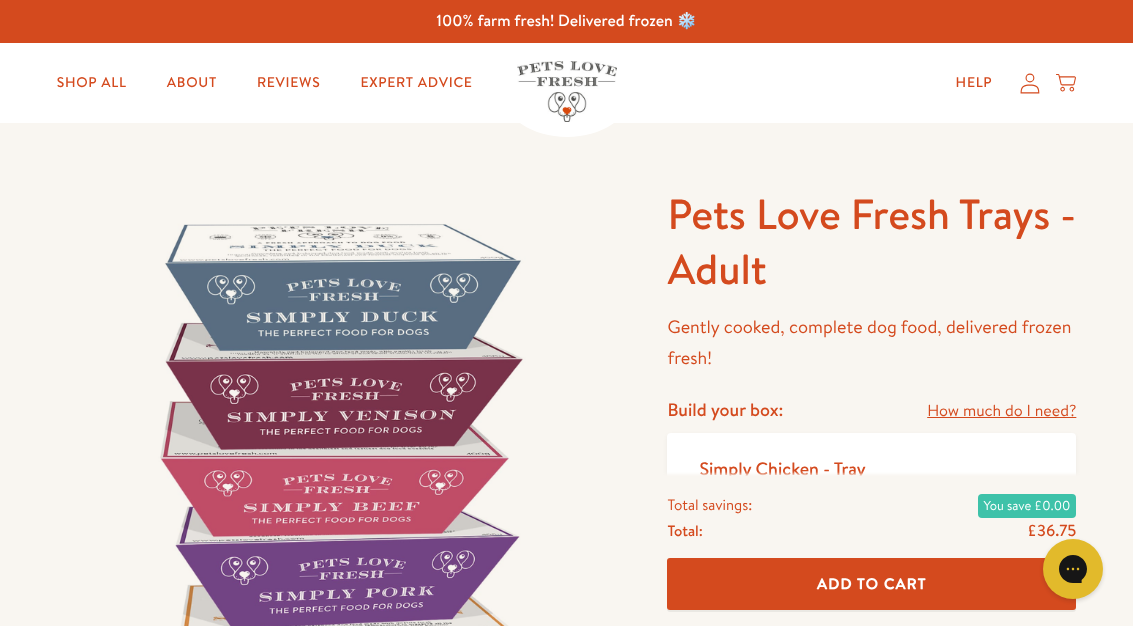 click on "Help" at bounding box center (974, 83) 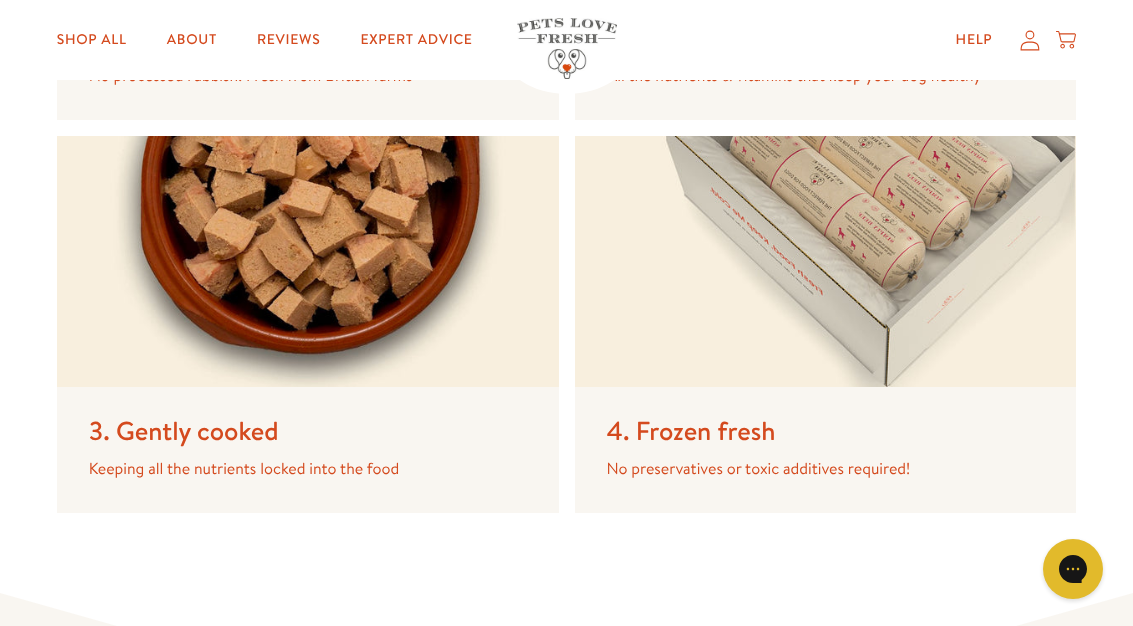 scroll, scrollTop: 2965, scrollLeft: 0, axis: vertical 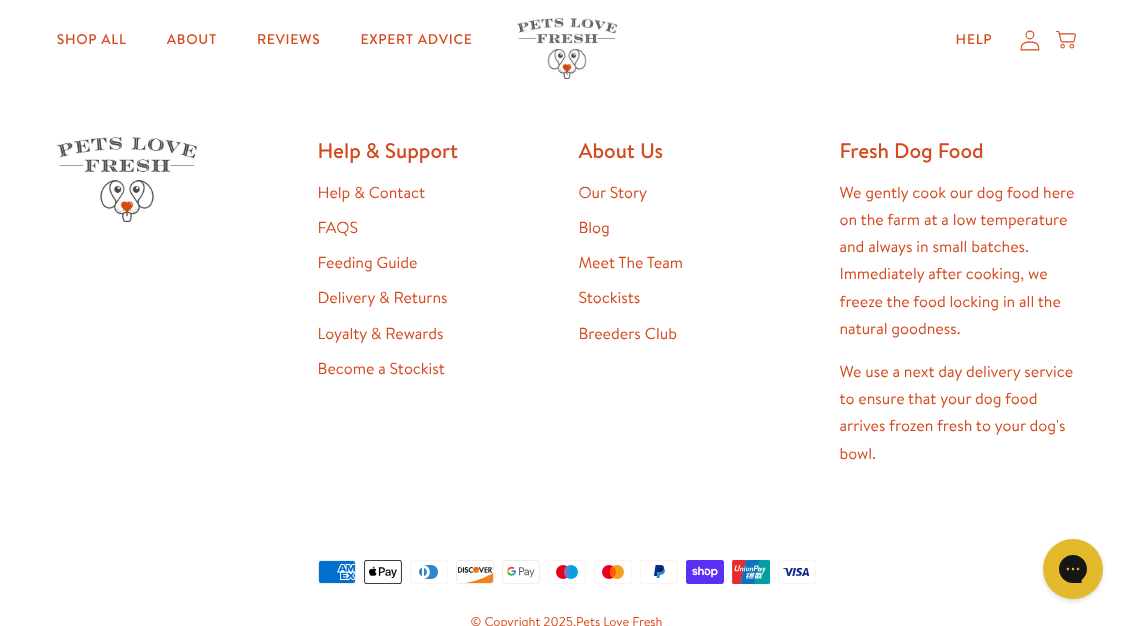 click on "FAQS" at bounding box center [338, 228] 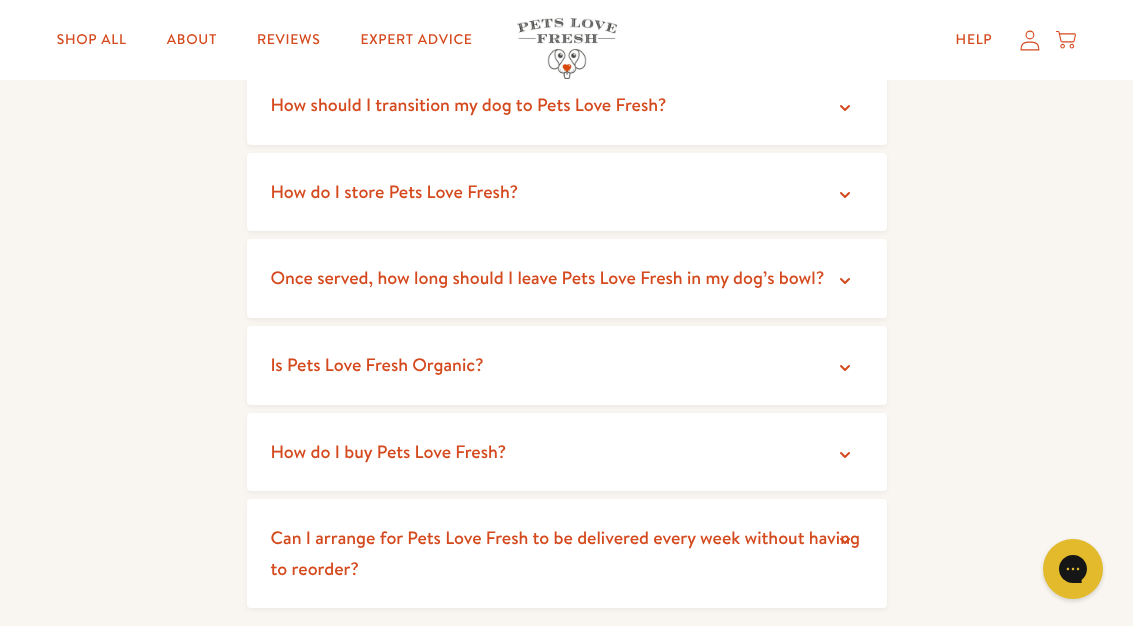 scroll, scrollTop: 697, scrollLeft: 0, axis: vertical 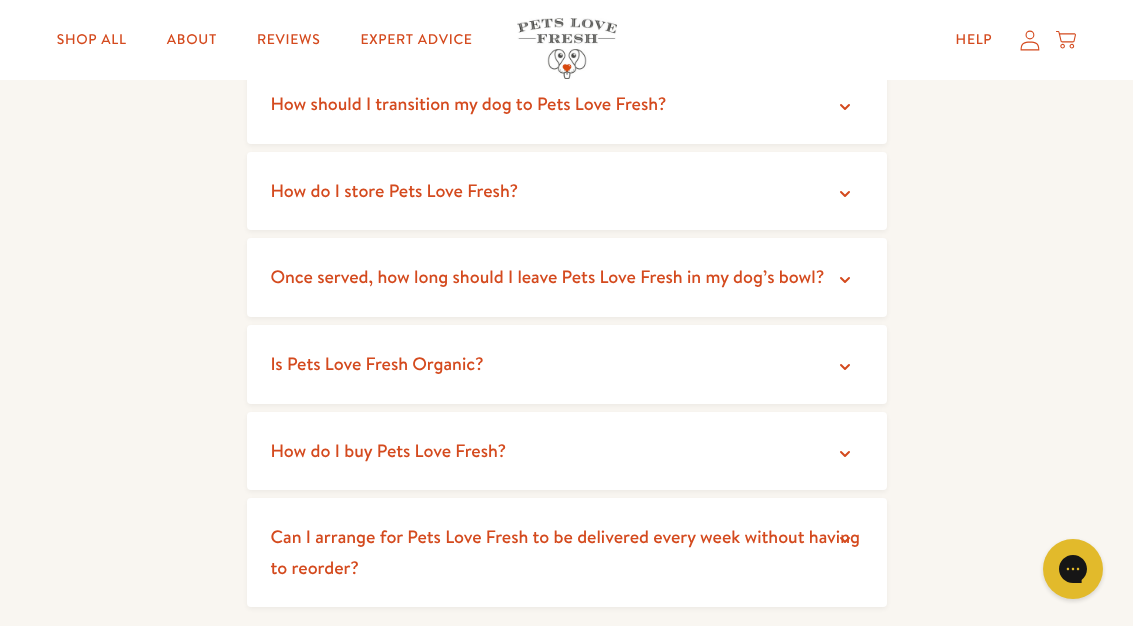 click on "Once served, how long should I leave Pets Love Fresh in my dog’s bowl?" at bounding box center [567, 277] 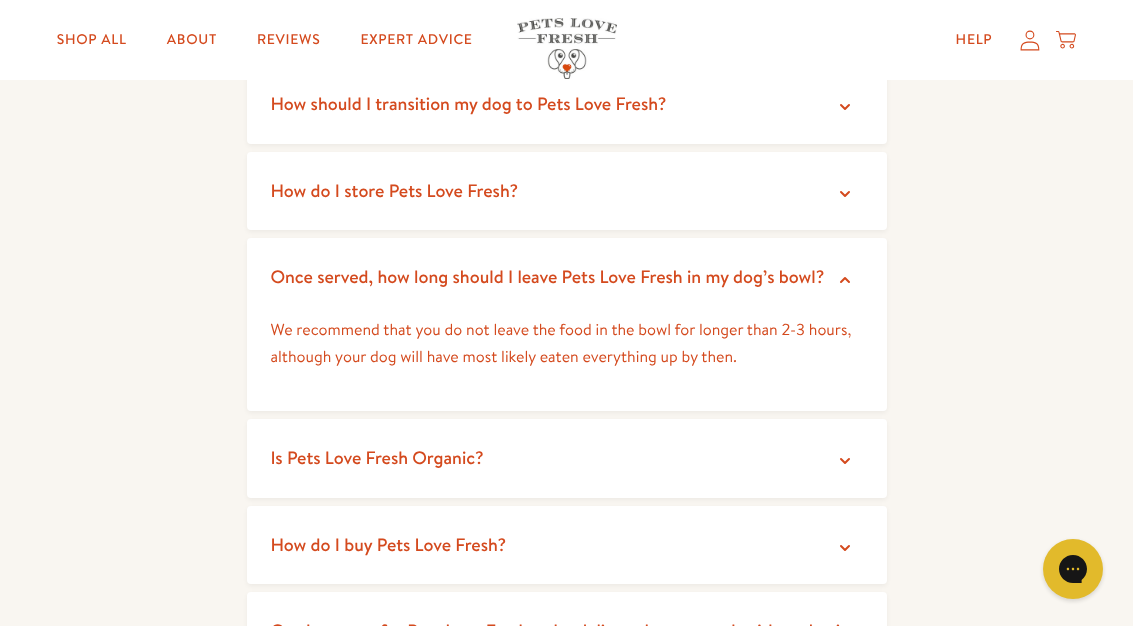 click on "Common Questions
About our dog food
How much should I feed my dog?
Every dog has different needs, but here is our feeding guide with recommendations based on weight: [URL][DOMAIN_NAME] Please drop us a message through the website on the above page if keen for more information.
Is this food suitable for puppies?
[URL][DOMAIN_NAME]" at bounding box center (566, 525) 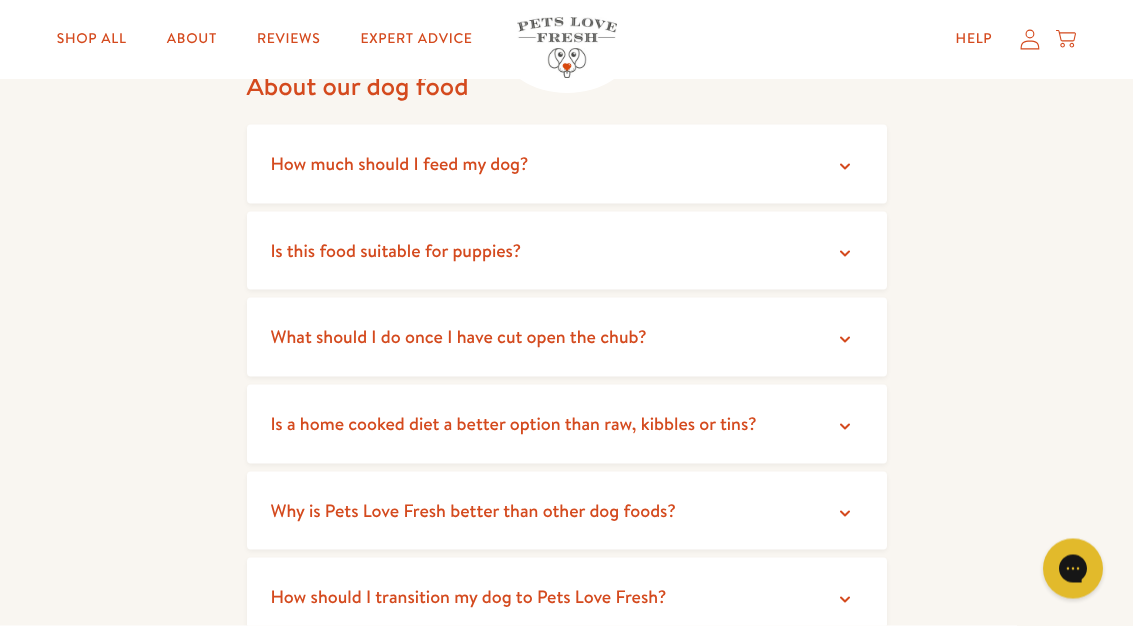scroll, scrollTop: 0, scrollLeft: 0, axis: both 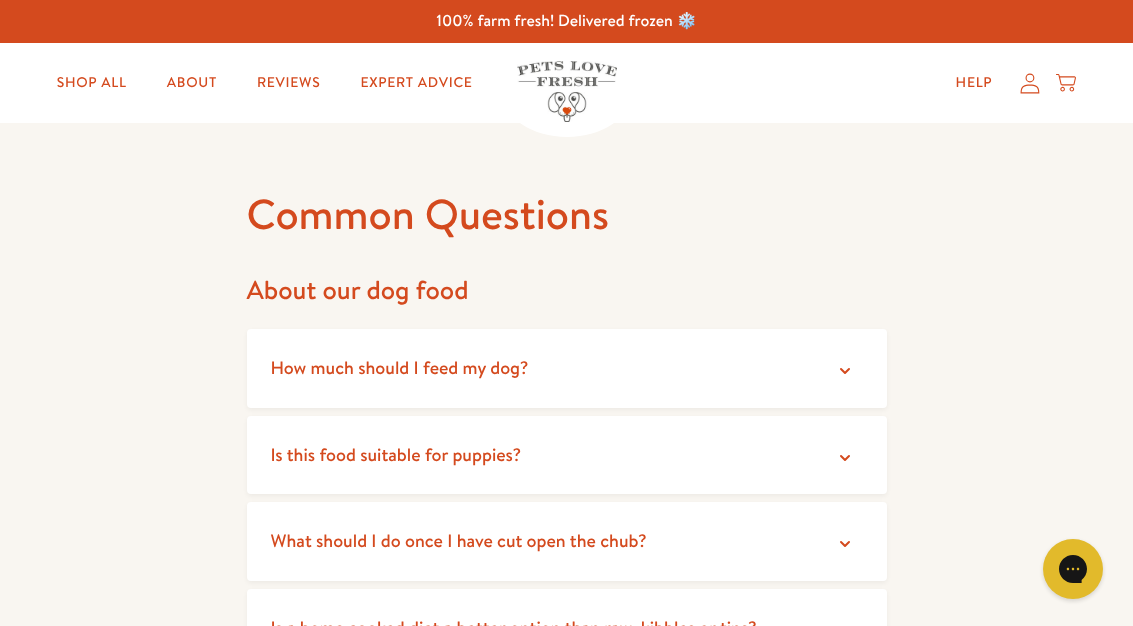 click on "Shop All" at bounding box center (92, 83) 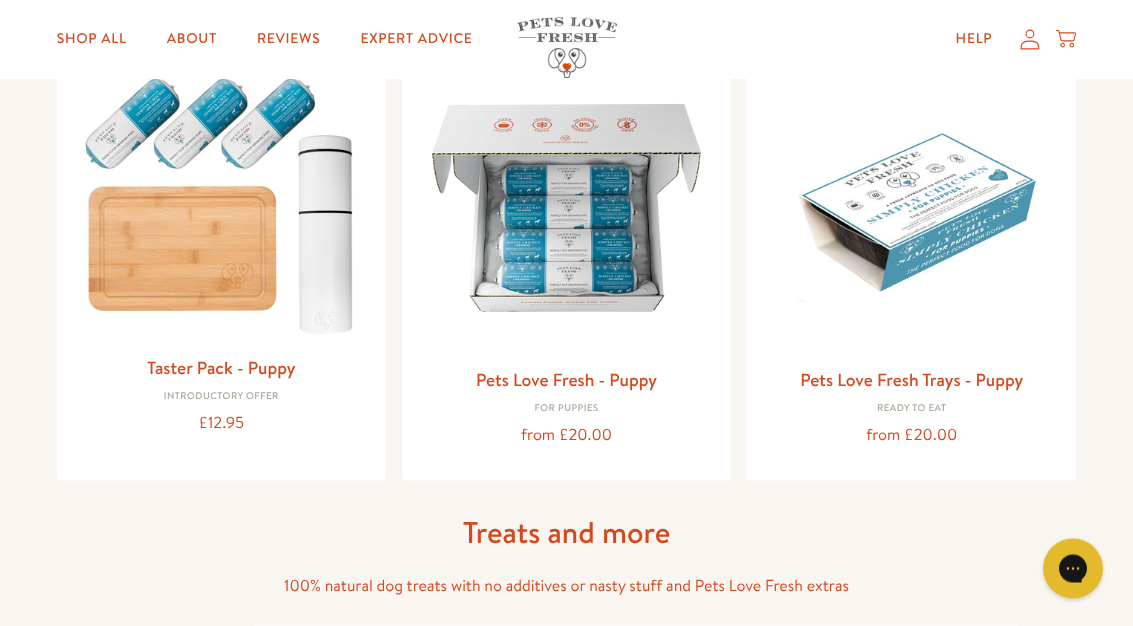 scroll, scrollTop: 851, scrollLeft: 0, axis: vertical 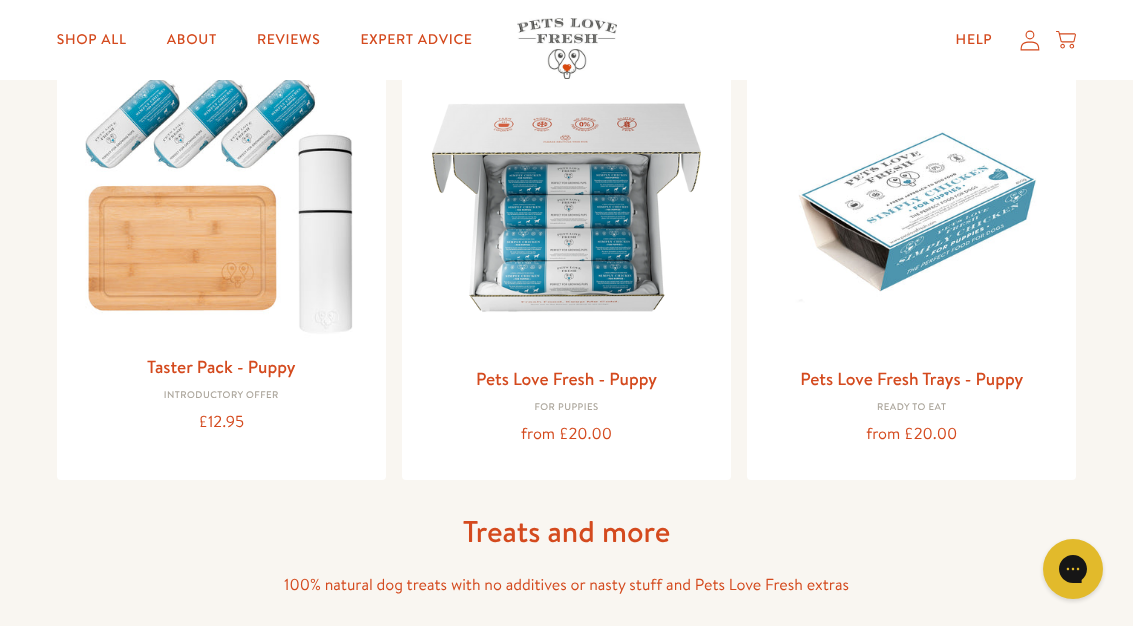 click at bounding box center [911, 207] 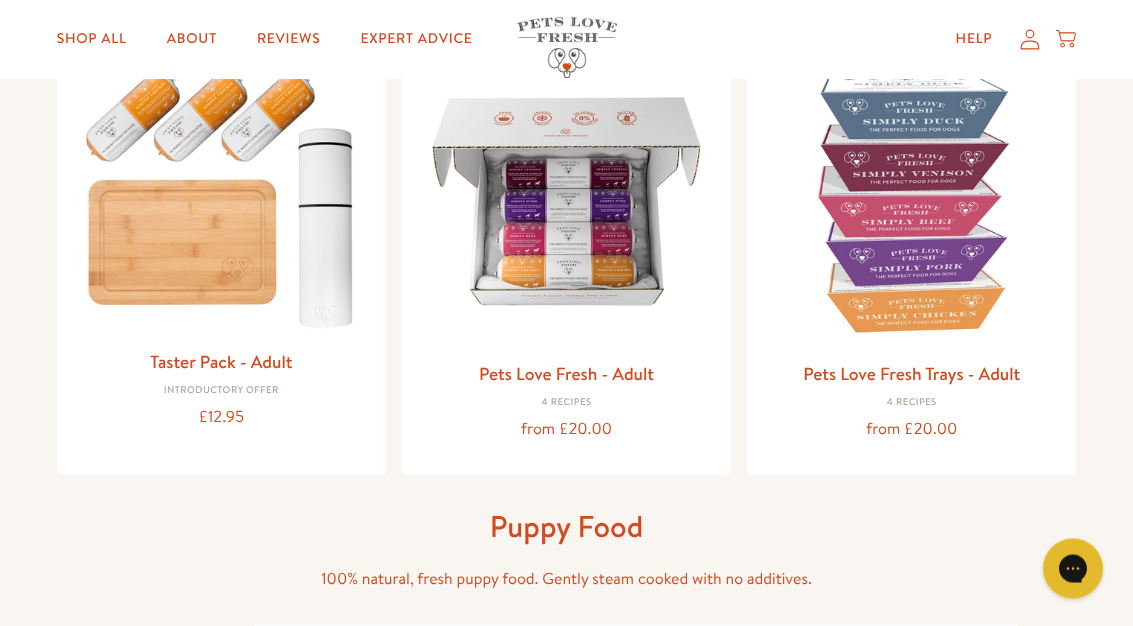scroll, scrollTop: 270, scrollLeft: 0, axis: vertical 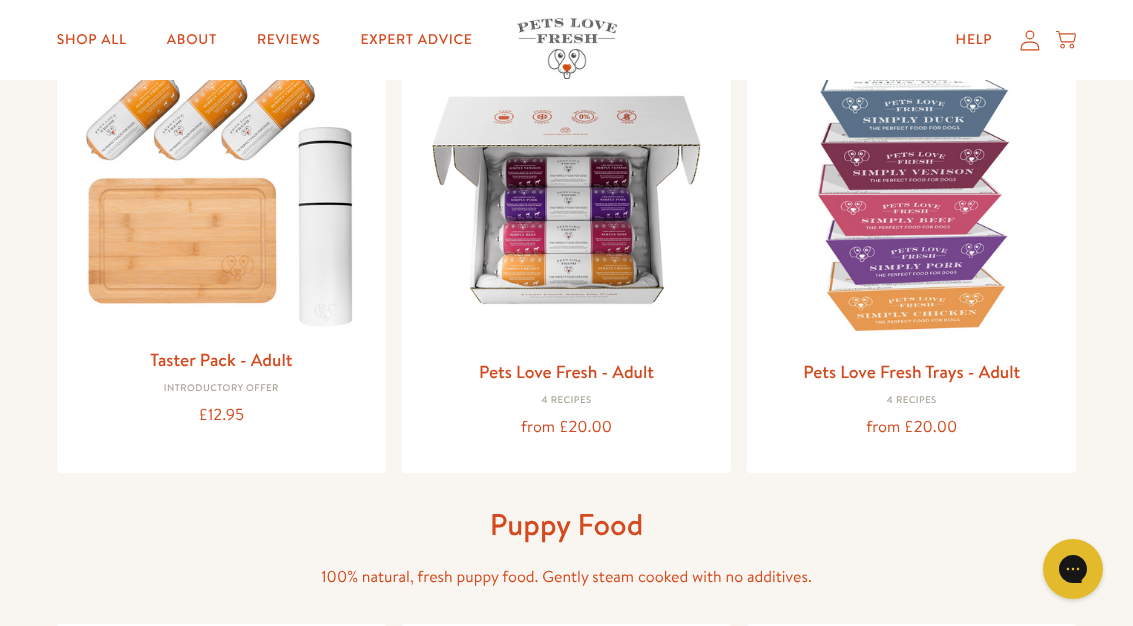 click at bounding box center [566, 199] 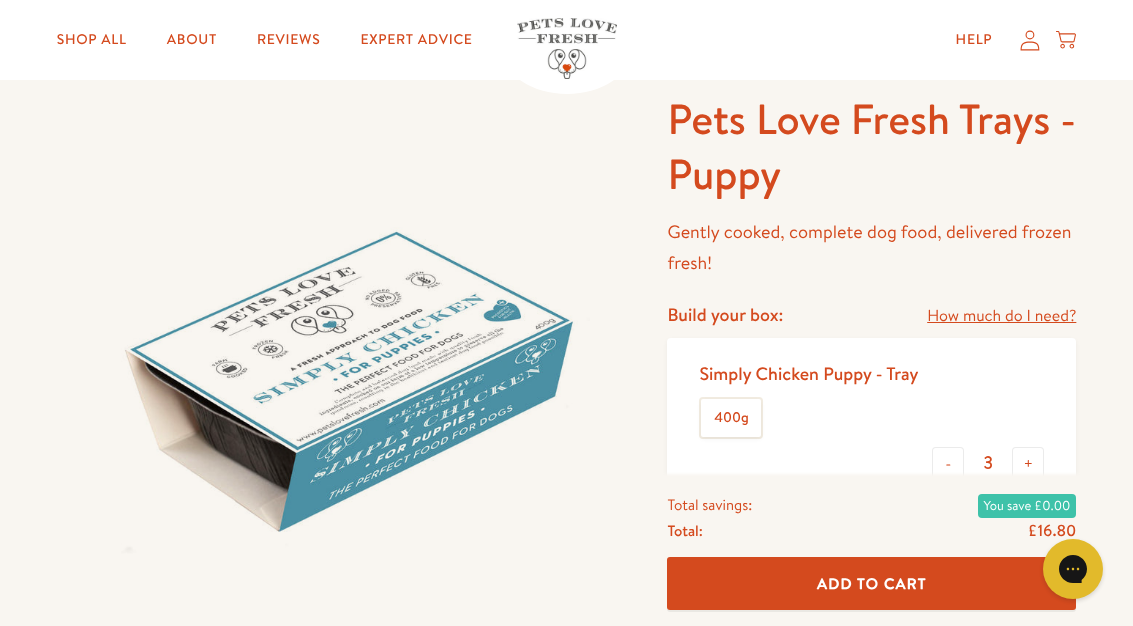 scroll, scrollTop: 0, scrollLeft: 0, axis: both 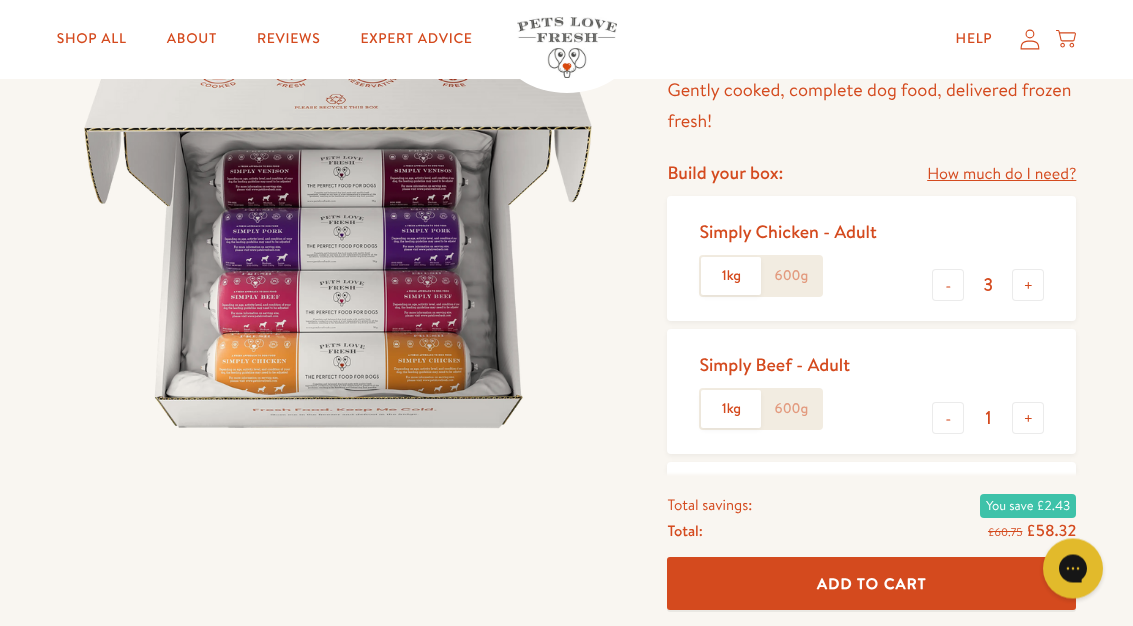 click on "600g" 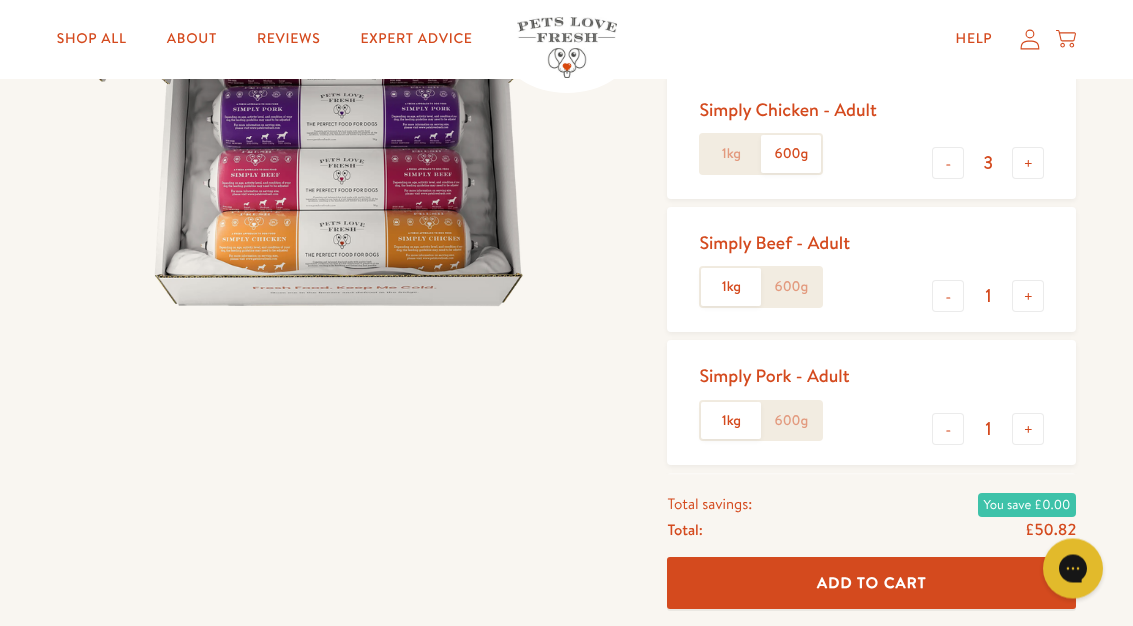 scroll, scrollTop: 359, scrollLeft: 0, axis: vertical 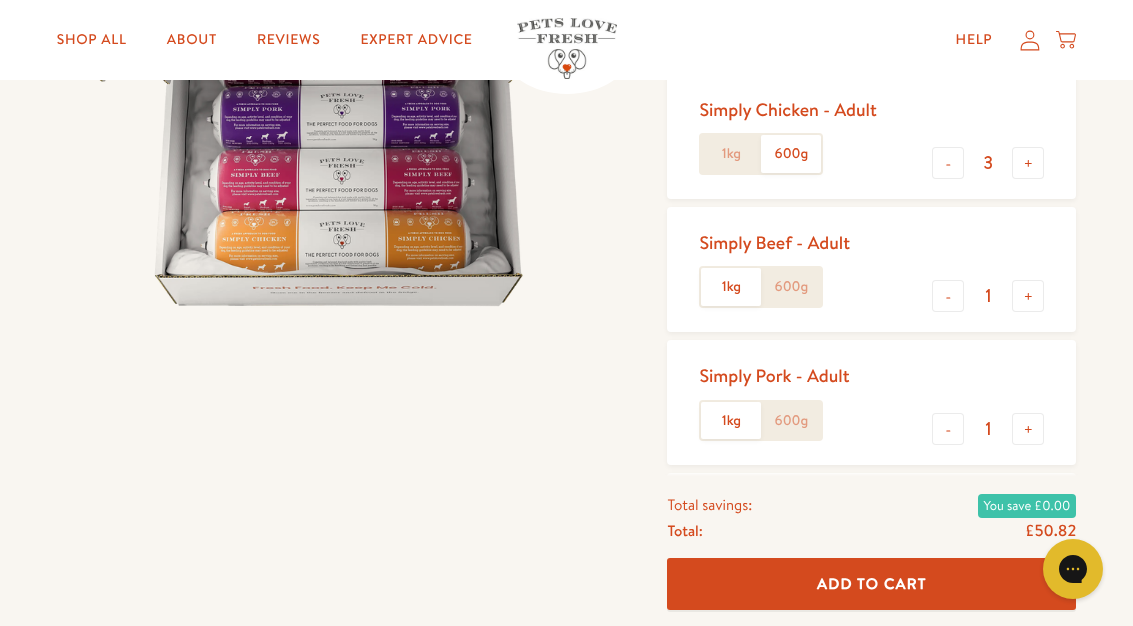 click on "600g" 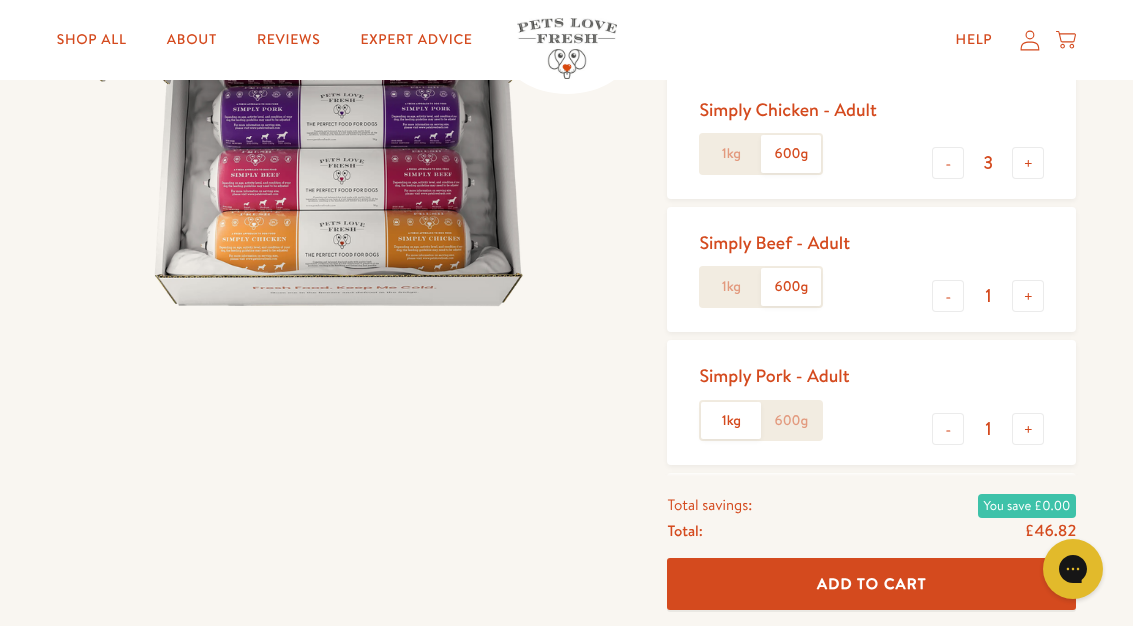 click on "600g" 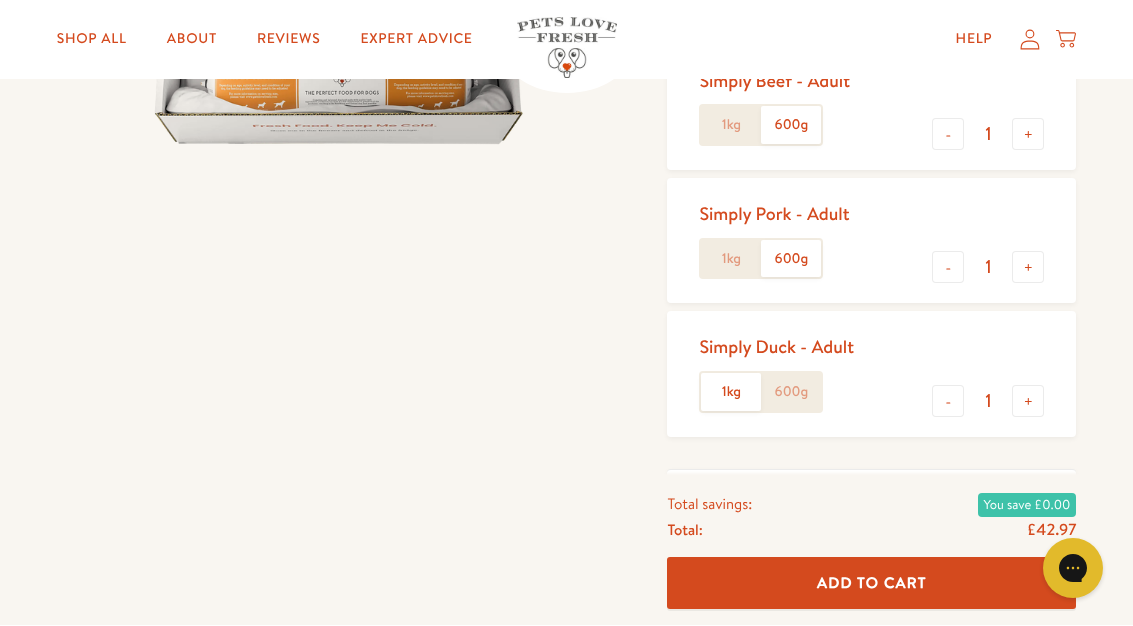 click on "600g" 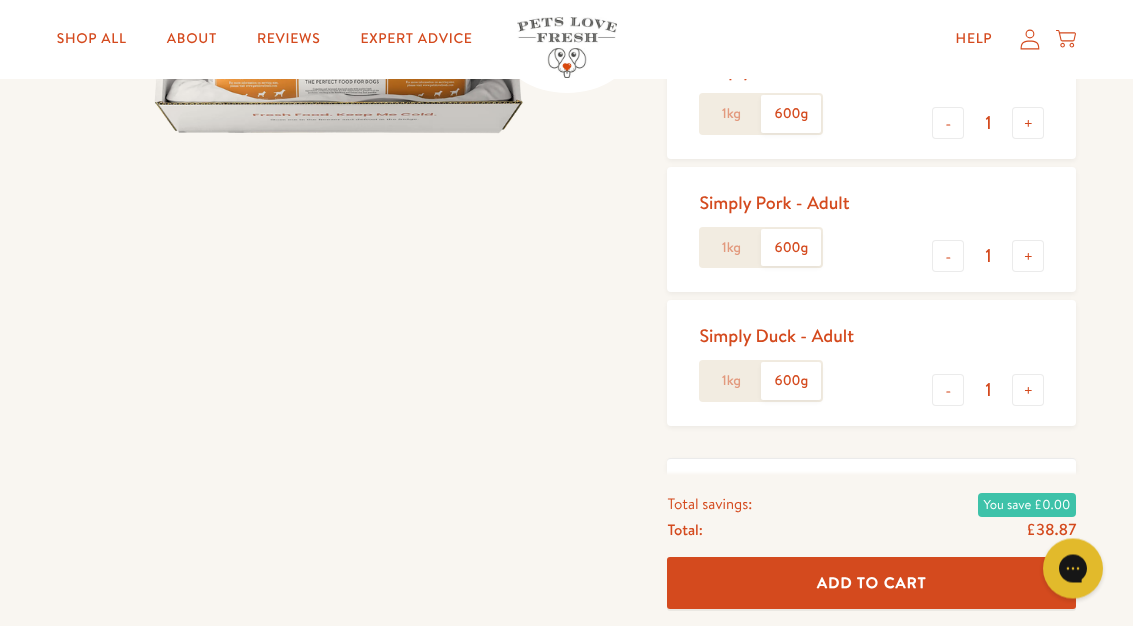 scroll, scrollTop: 552, scrollLeft: 0, axis: vertical 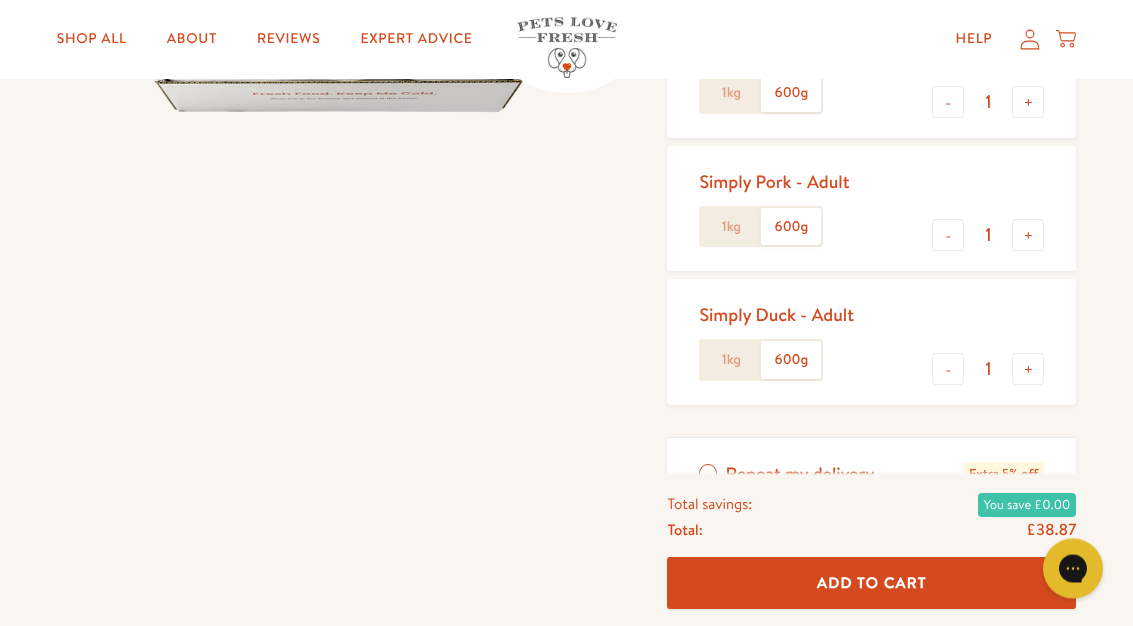 click on "Add To Cart" at bounding box center (872, 583) 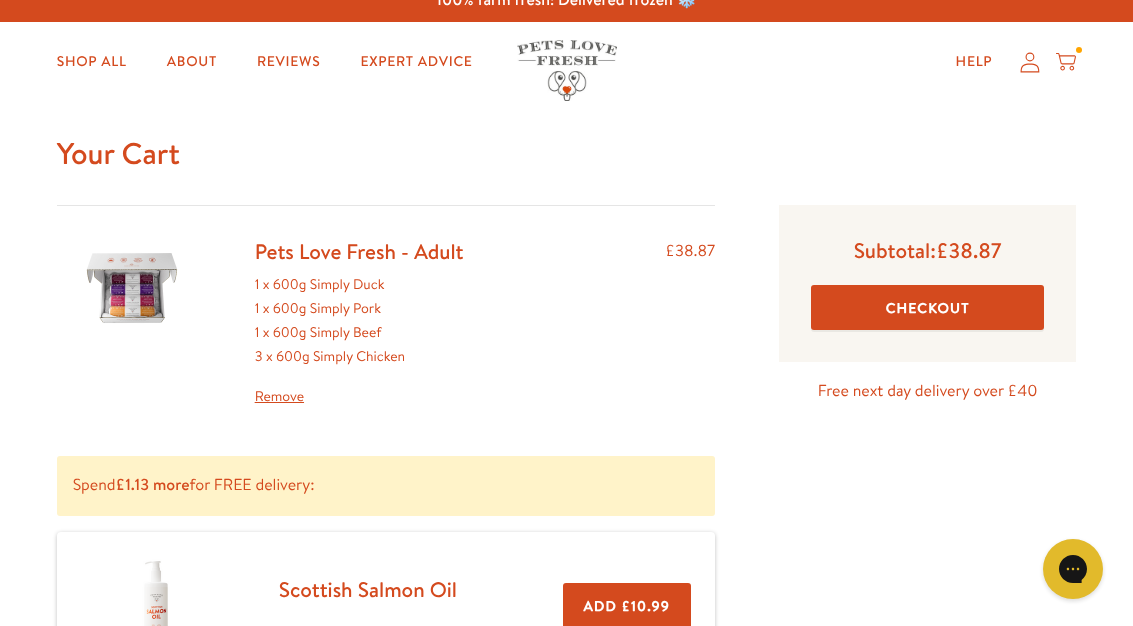 scroll, scrollTop: 0, scrollLeft: 0, axis: both 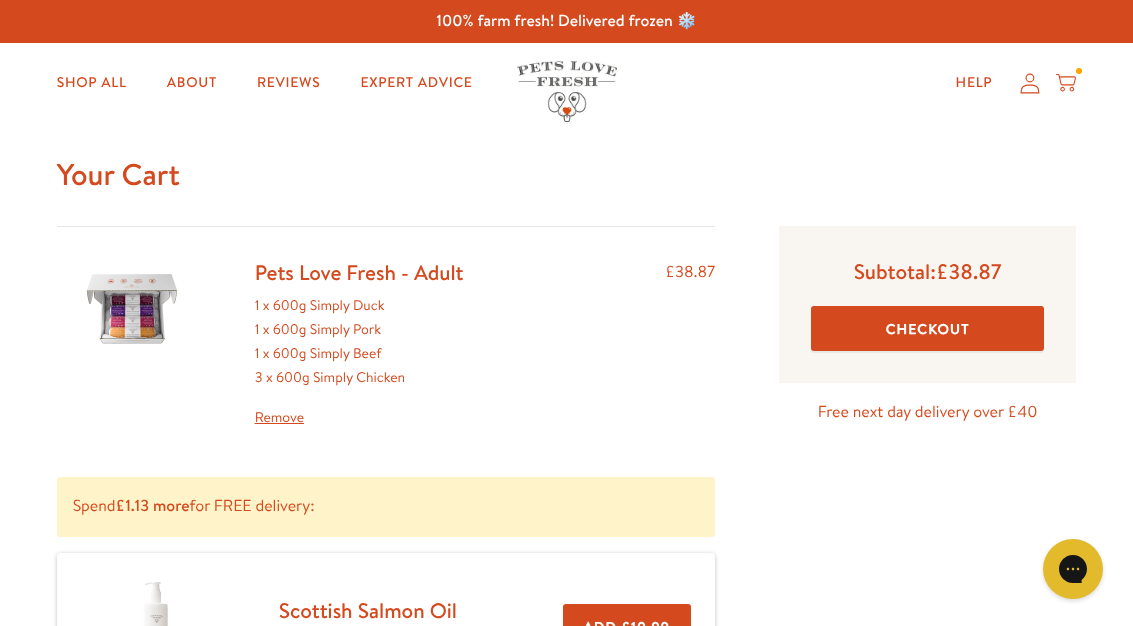 click on "Checkout" at bounding box center (927, 328) 